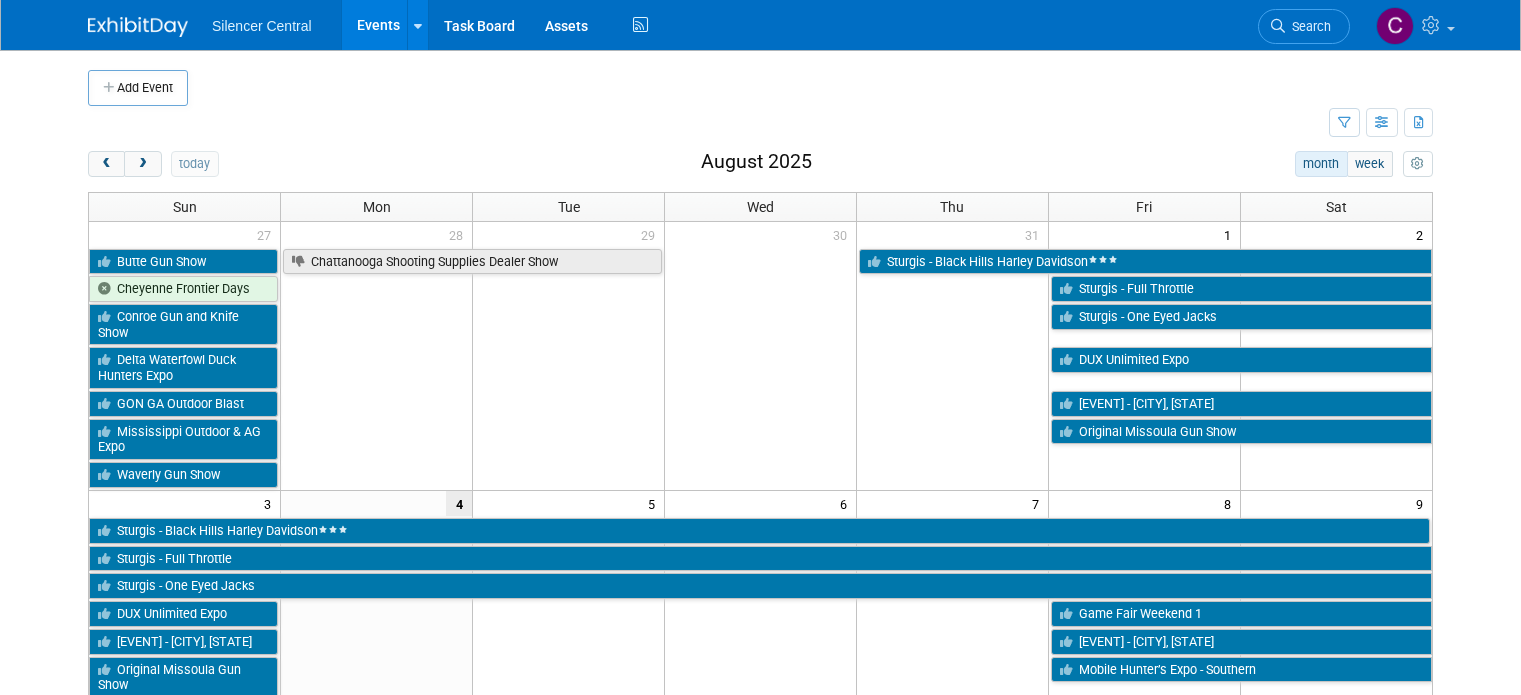 scroll, scrollTop: 371, scrollLeft: 0, axis: vertical 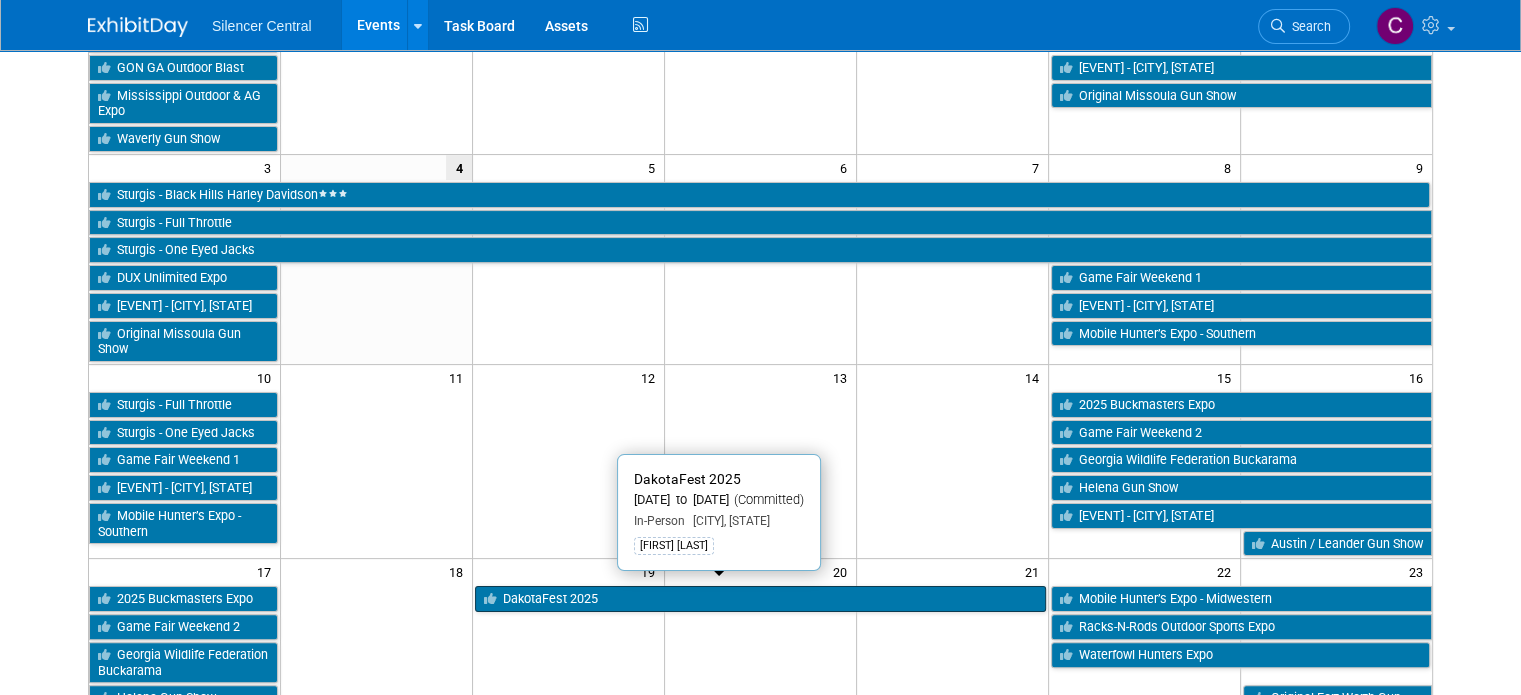 click on "DakotaFest 2025" at bounding box center [760, 599] 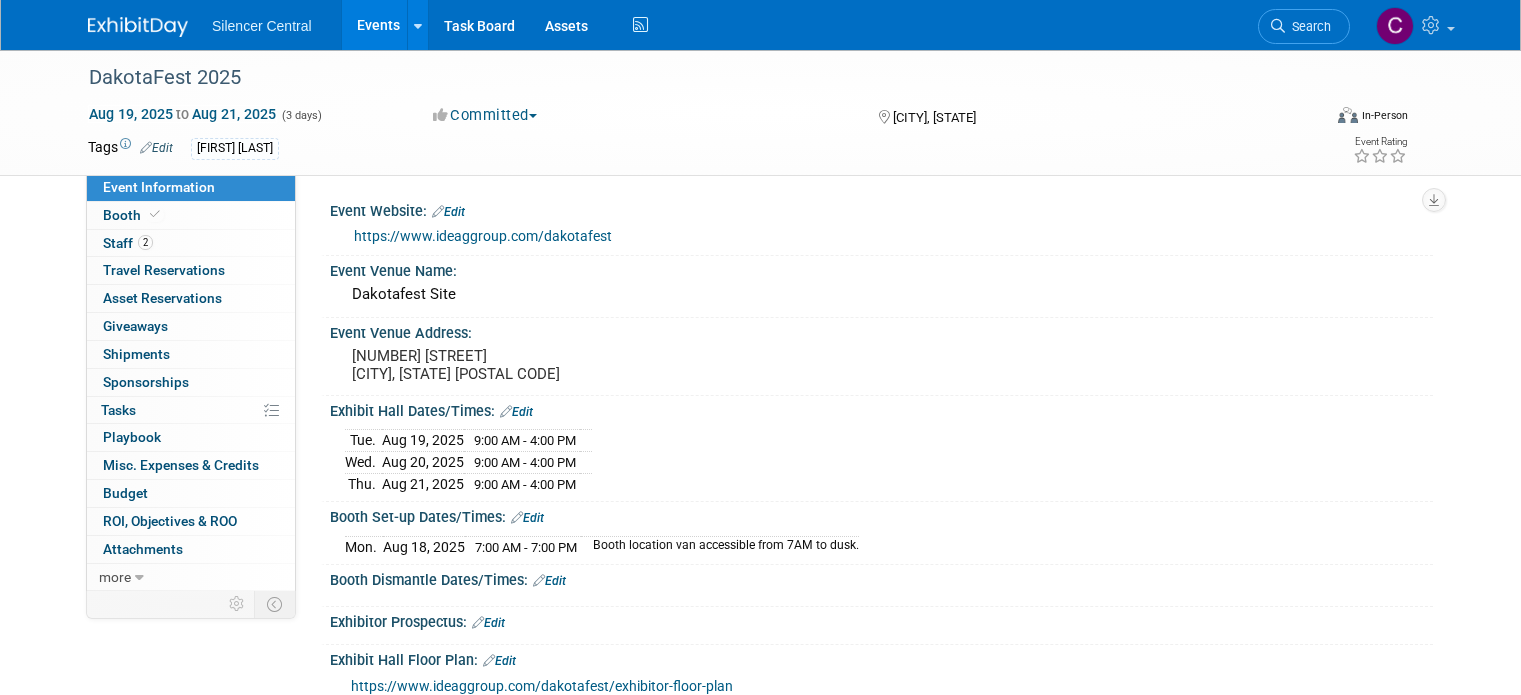 scroll, scrollTop: 0, scrollLeft: 0, axis: both 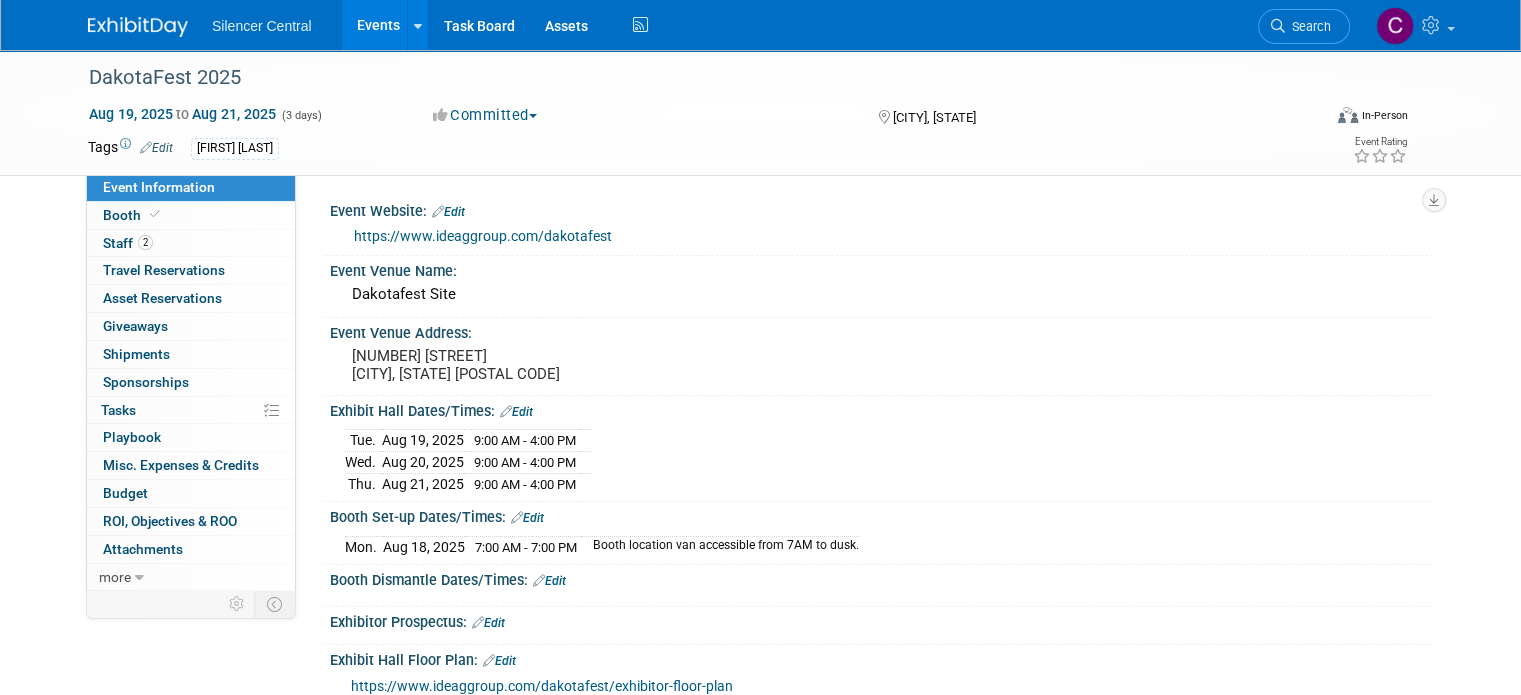 click at bounding box center [138, 27] 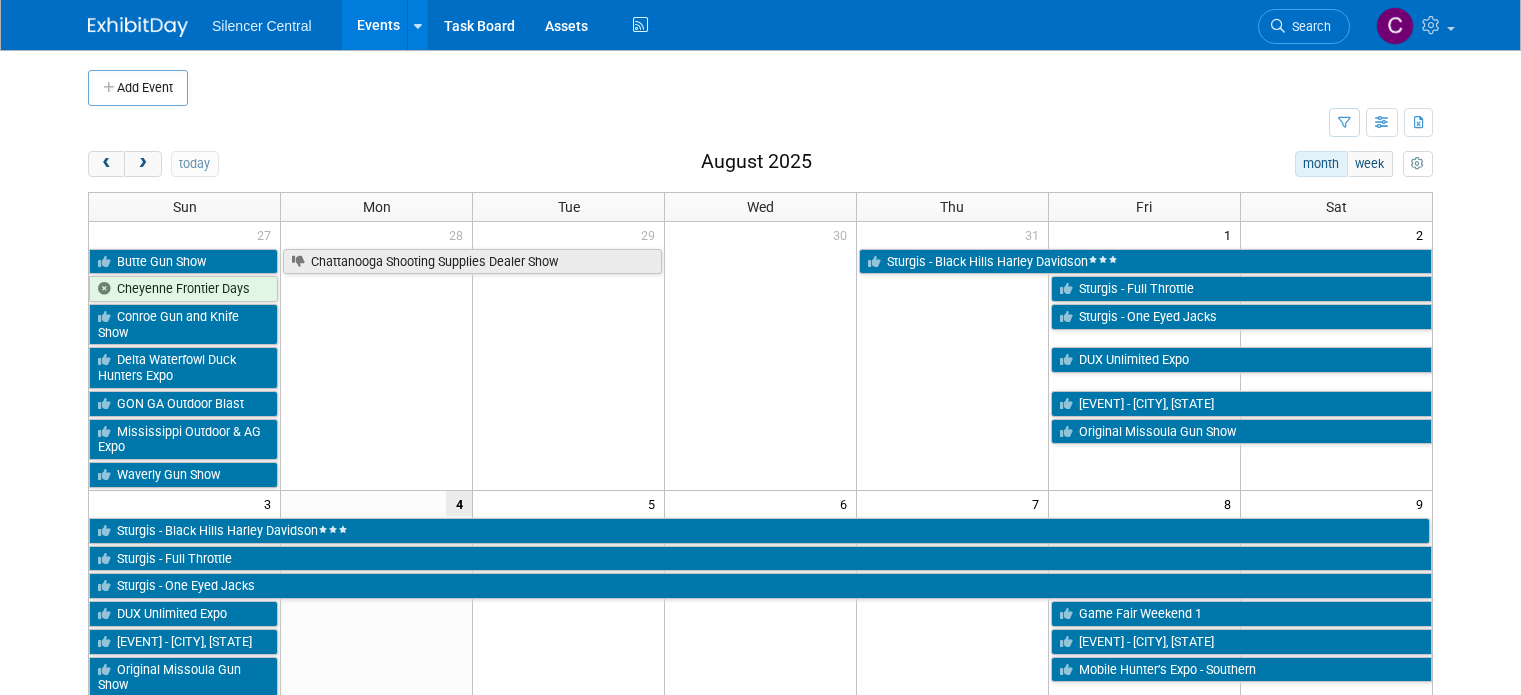 scroll, scrollTop: 0, scrollLeft: 0, axis: both 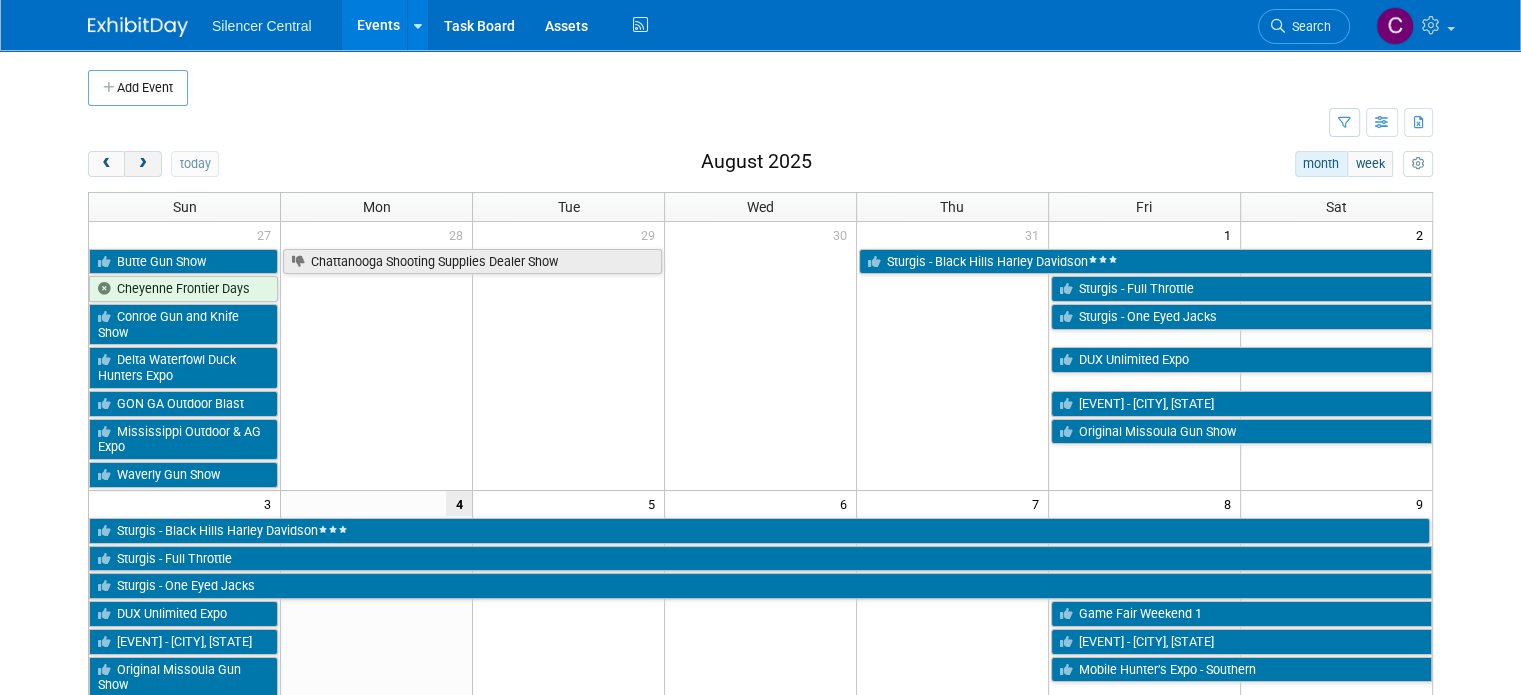 click at bounding box center [142, 164] 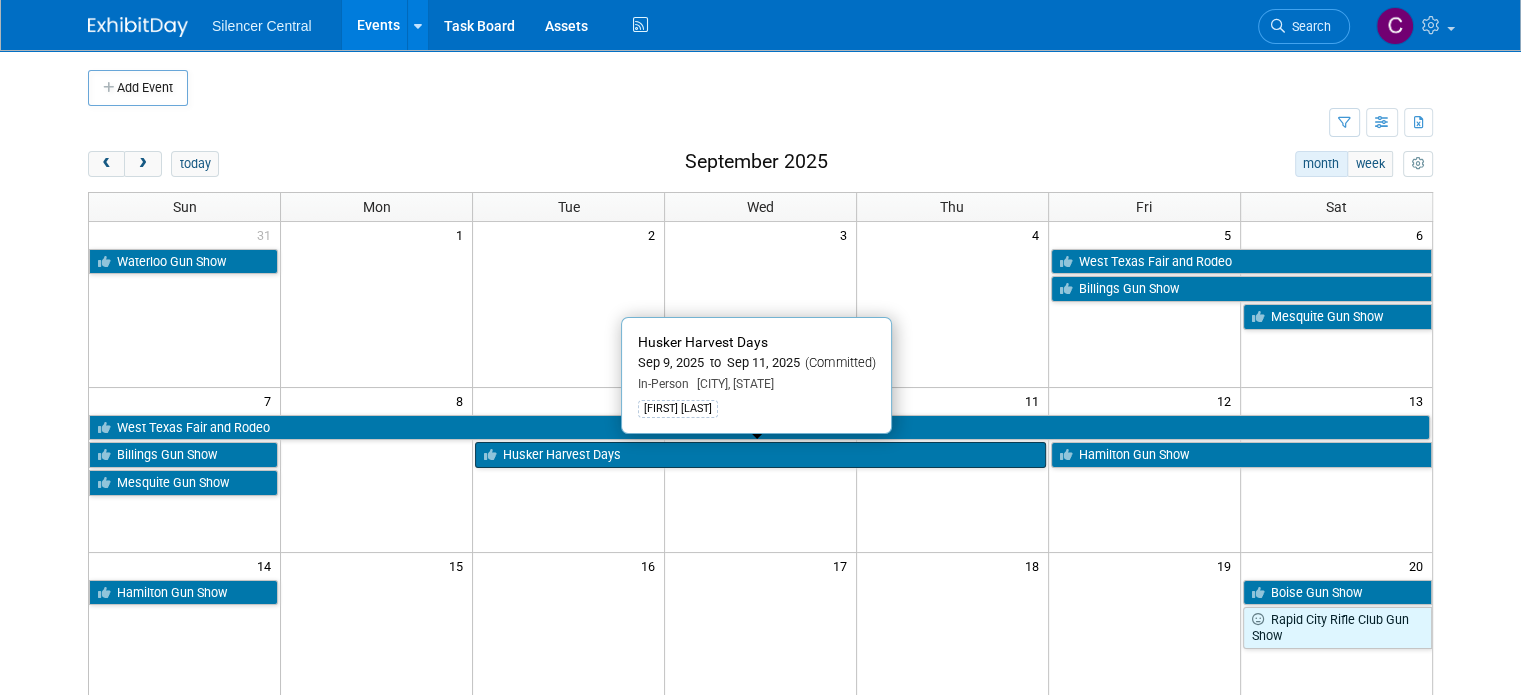 click on "Husker Harvest Days" at bounding box center (760, 455) 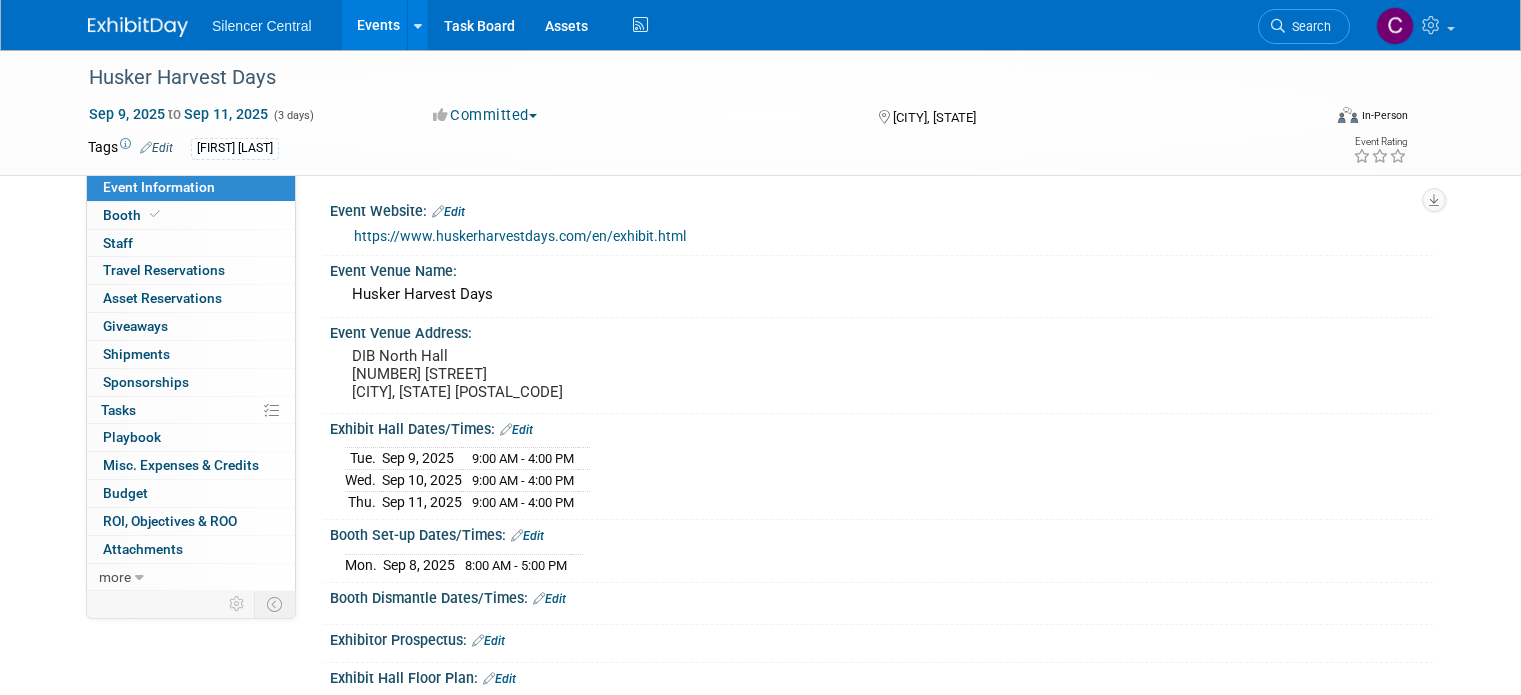 scroll, scrollTop: 0, scrollLeft: 0, axis: both 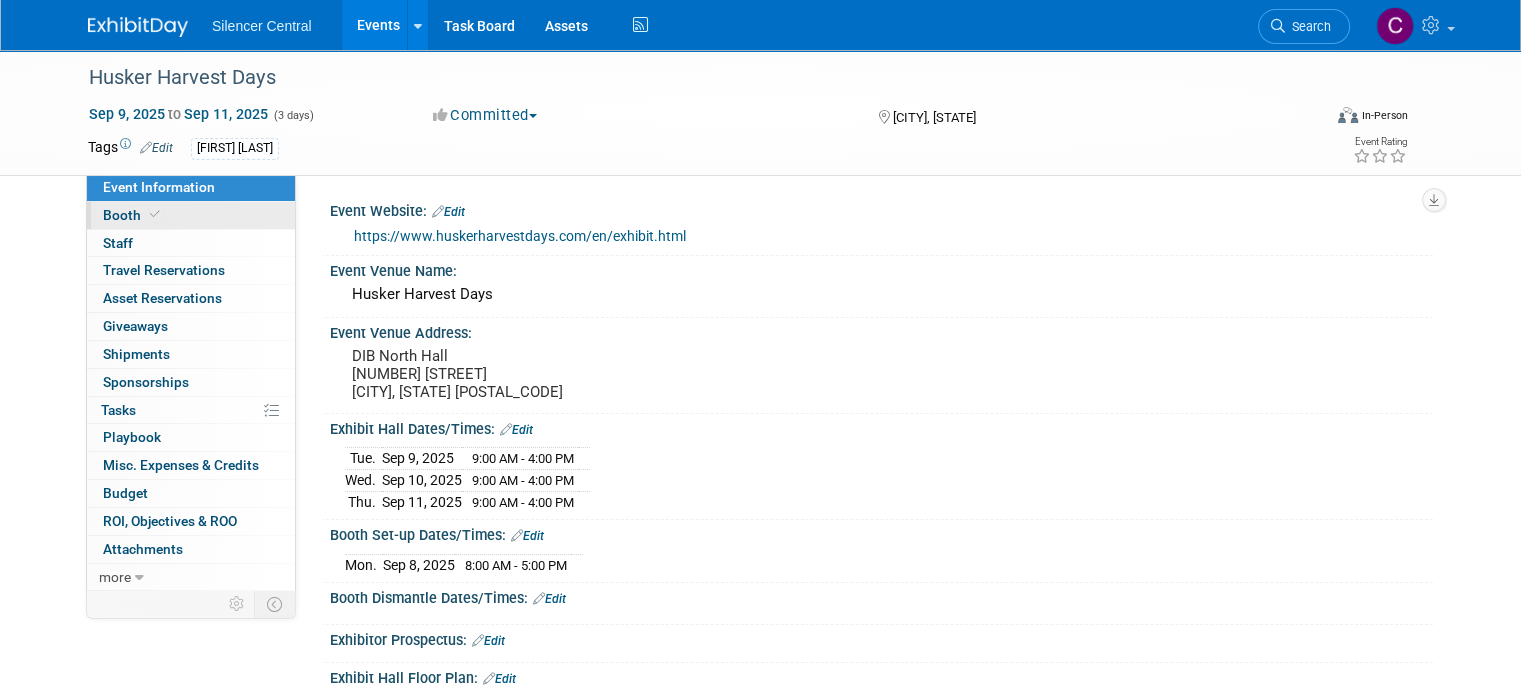 click on "Booth" at bounding box center [191, 215] 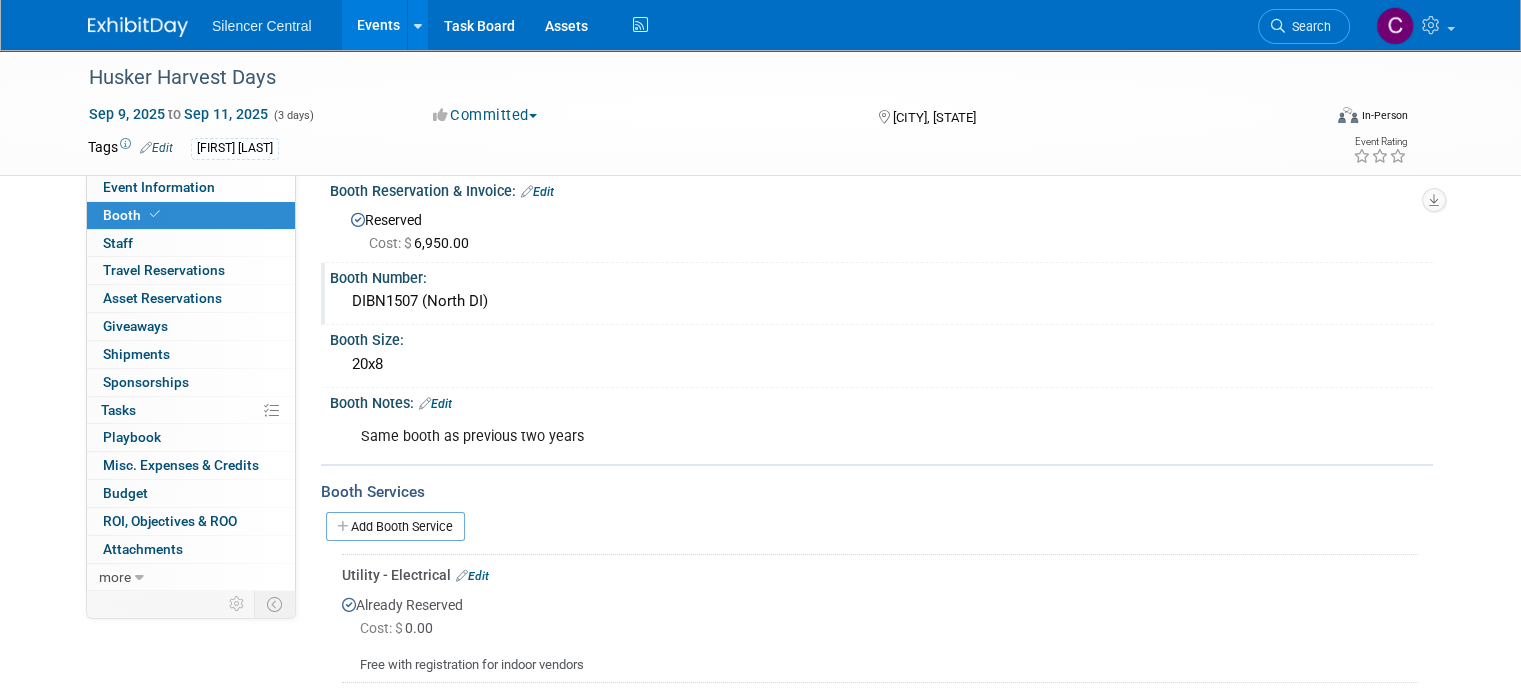 scroll, scrollTop: 0, scrollLeft: 0, axis: both 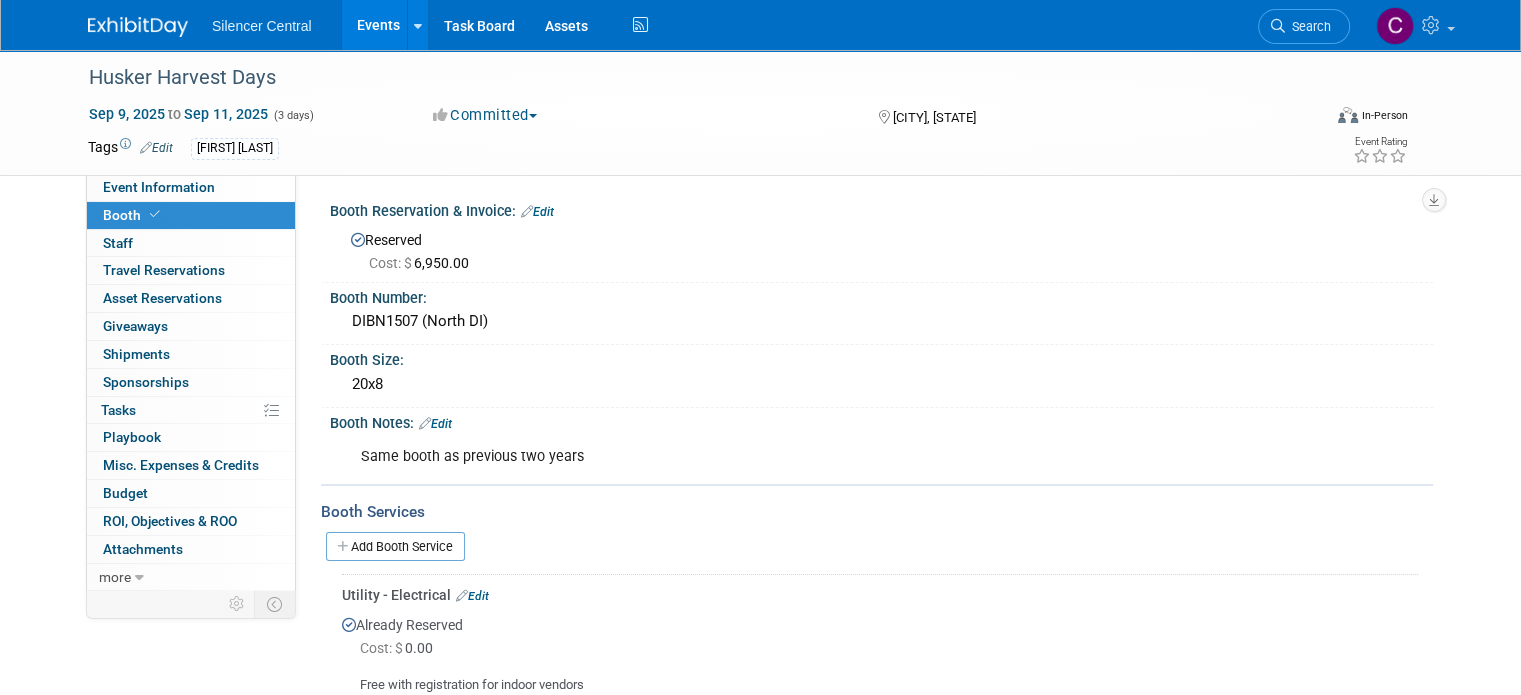 click on "Silencer Central
Events
Add Event
Bulk Upload Events
Shareable Event Boards
Recently Viewed Events:
Husker Harvest Days
[CITY], [STATE]
Sep 9, 2025  to  Sep 11, 2025
DakotaFest 2025
[CITY], [STATE]
Aug 19, 2025  to  Aug 21, 2025
Mobile Hunter's Expo - Southern
[CITY], [STATE]
Aug 8, 2025  to  Aug 10, 2025
Task Board
Assets
Activity Feed
My Account
My Profile & Preferences
Sync to External Calendar...
Team Workspace
Users and Permissions
Workspace Settings
Metrics & Analytics
Budgeting, ROI & ROO
Annual Budgets (all events)
You've Earned Free Swag ...
Refer & Earn
Contact us
Sign out
Search" at bounding box center [760, 25] 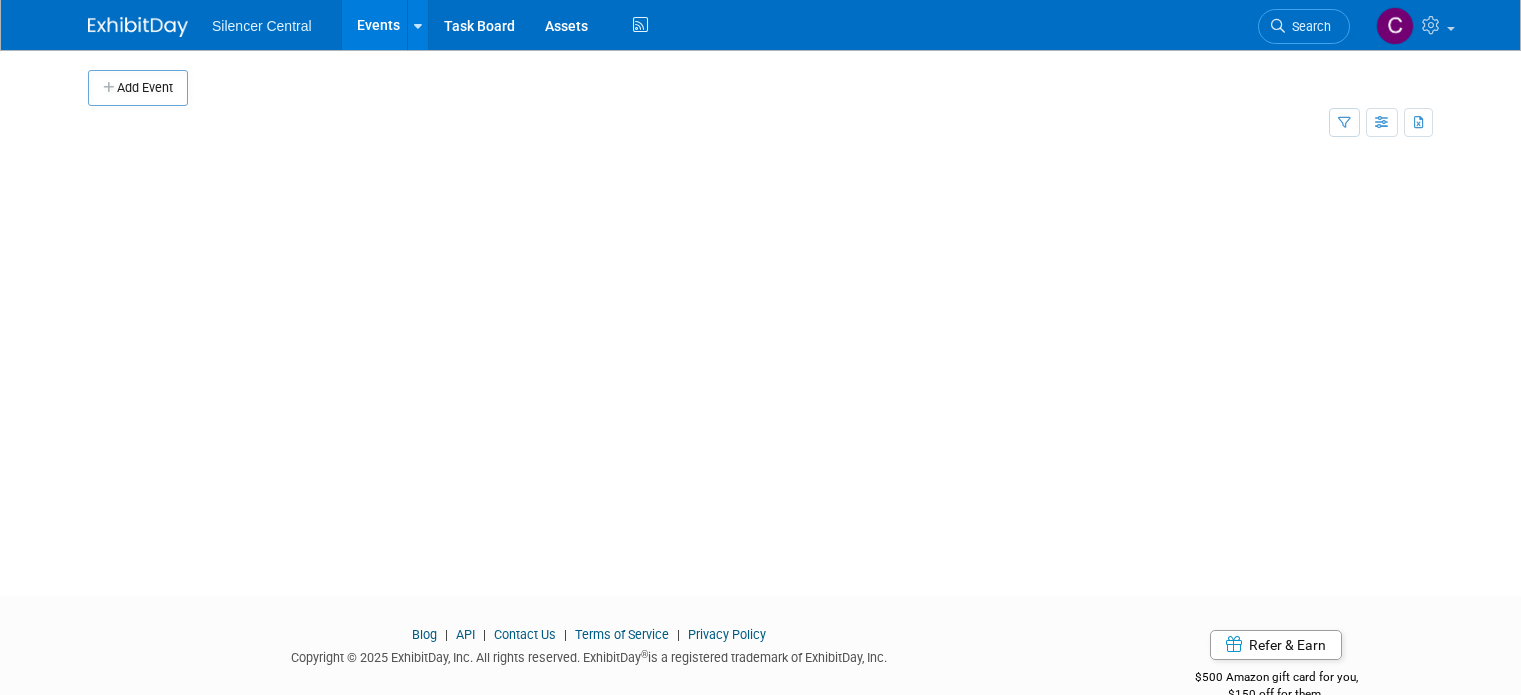 scroll, scrollTop: 0, scrollLeft: 0, axis: both 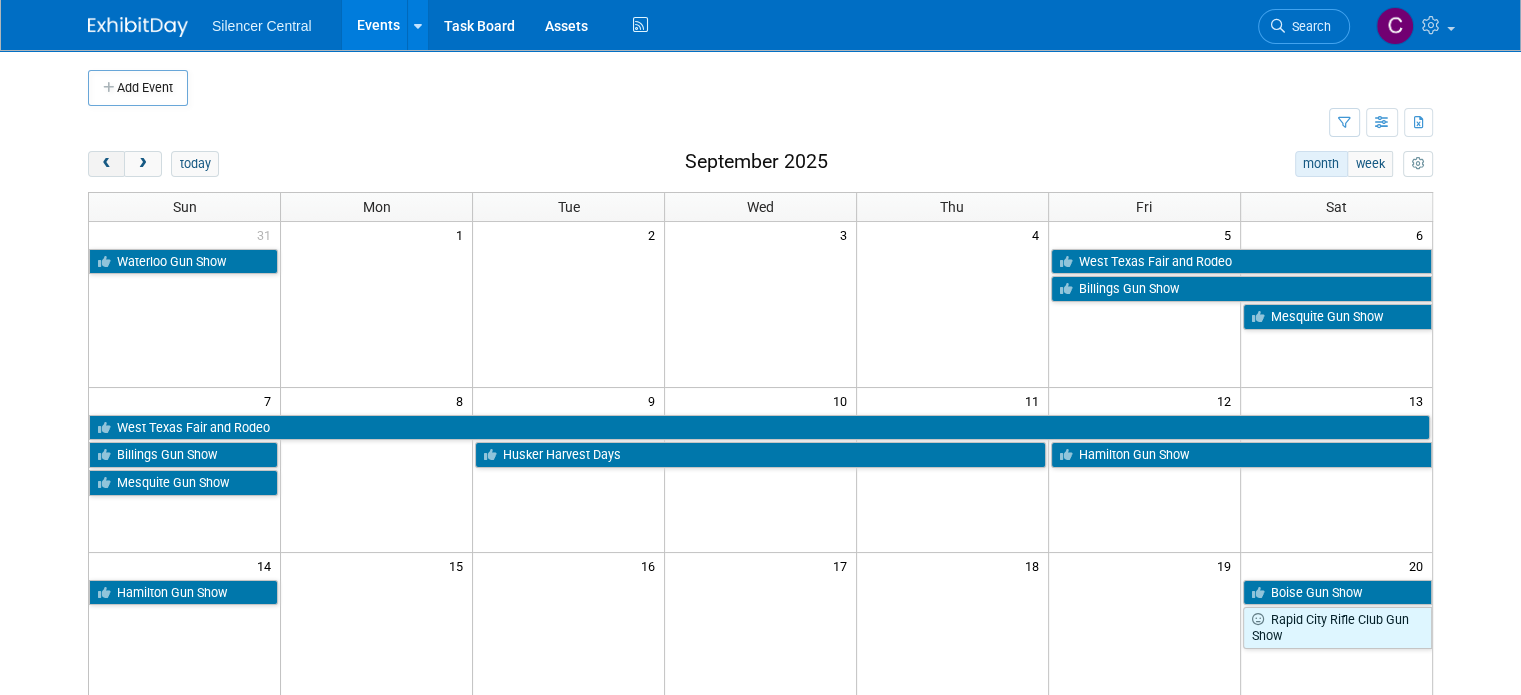click at bounding box center (106, 164) 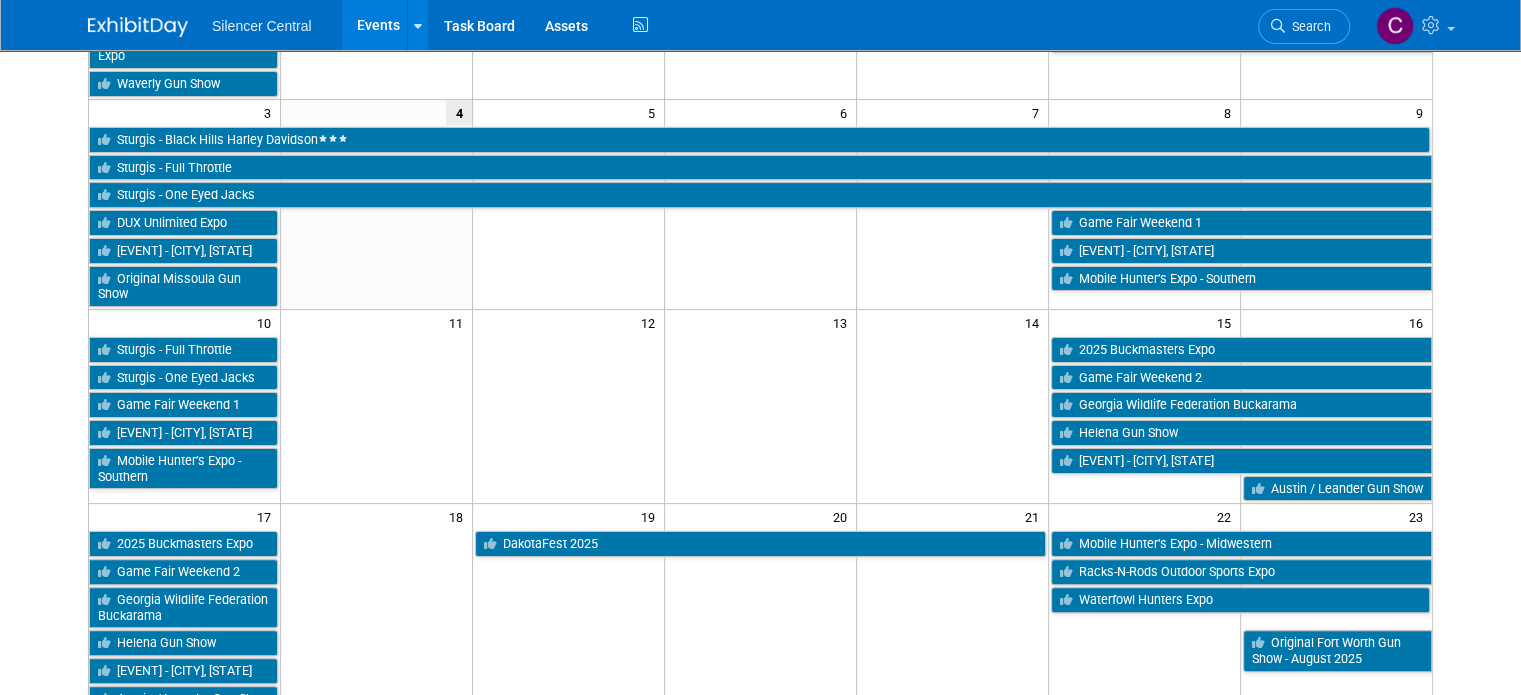 scroll, scrollTop: 412, scrollLeft: 0, axis: vertical 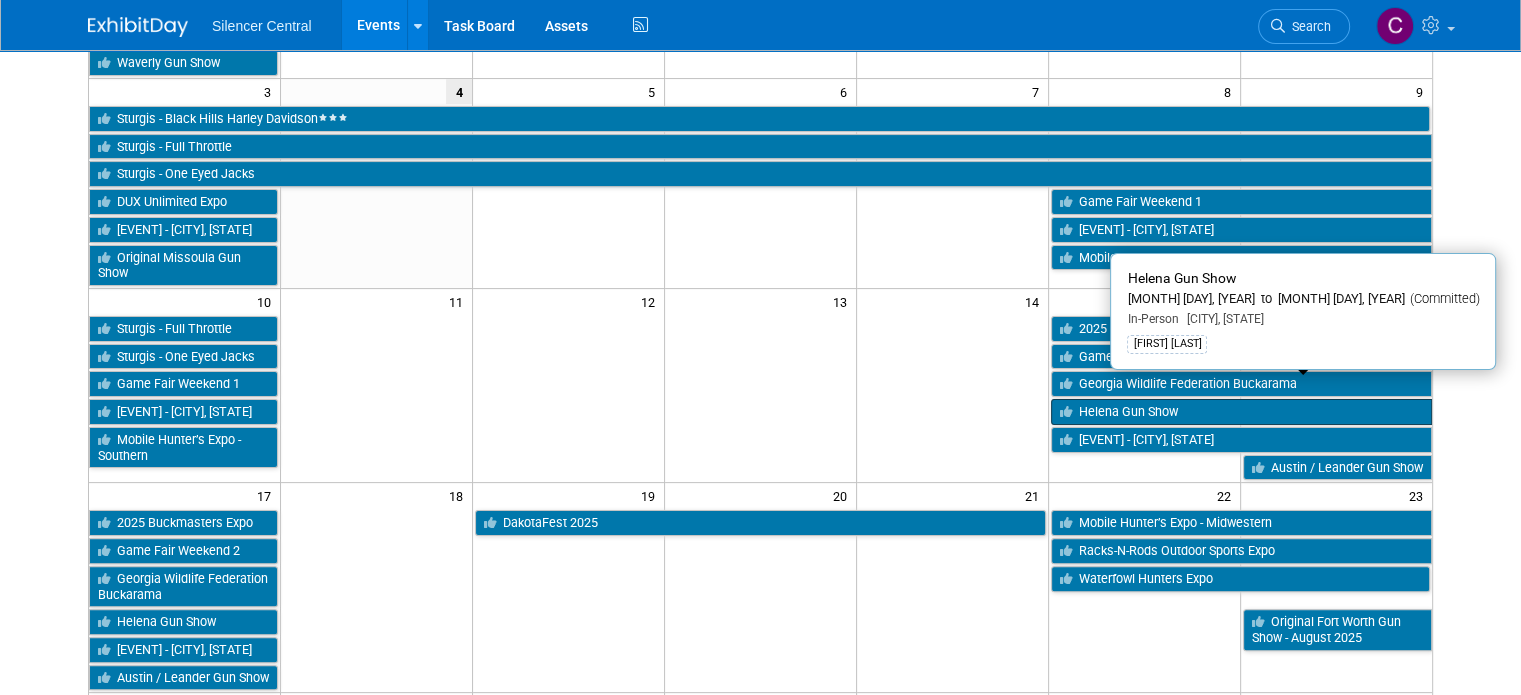click on "Helena Gun Show" at bounding box center [1241, 412] 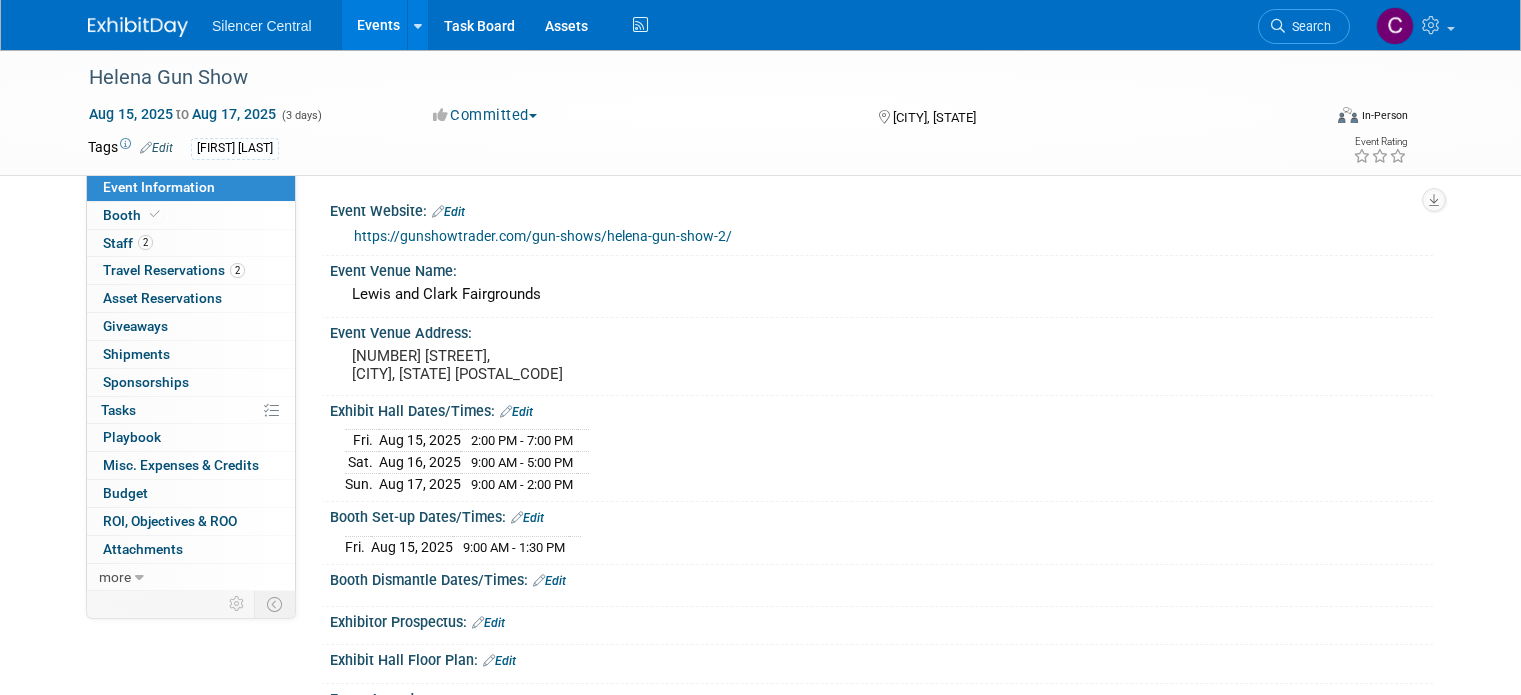 scroll, scrollTop: 0, scrollLeft: 0, axis: both 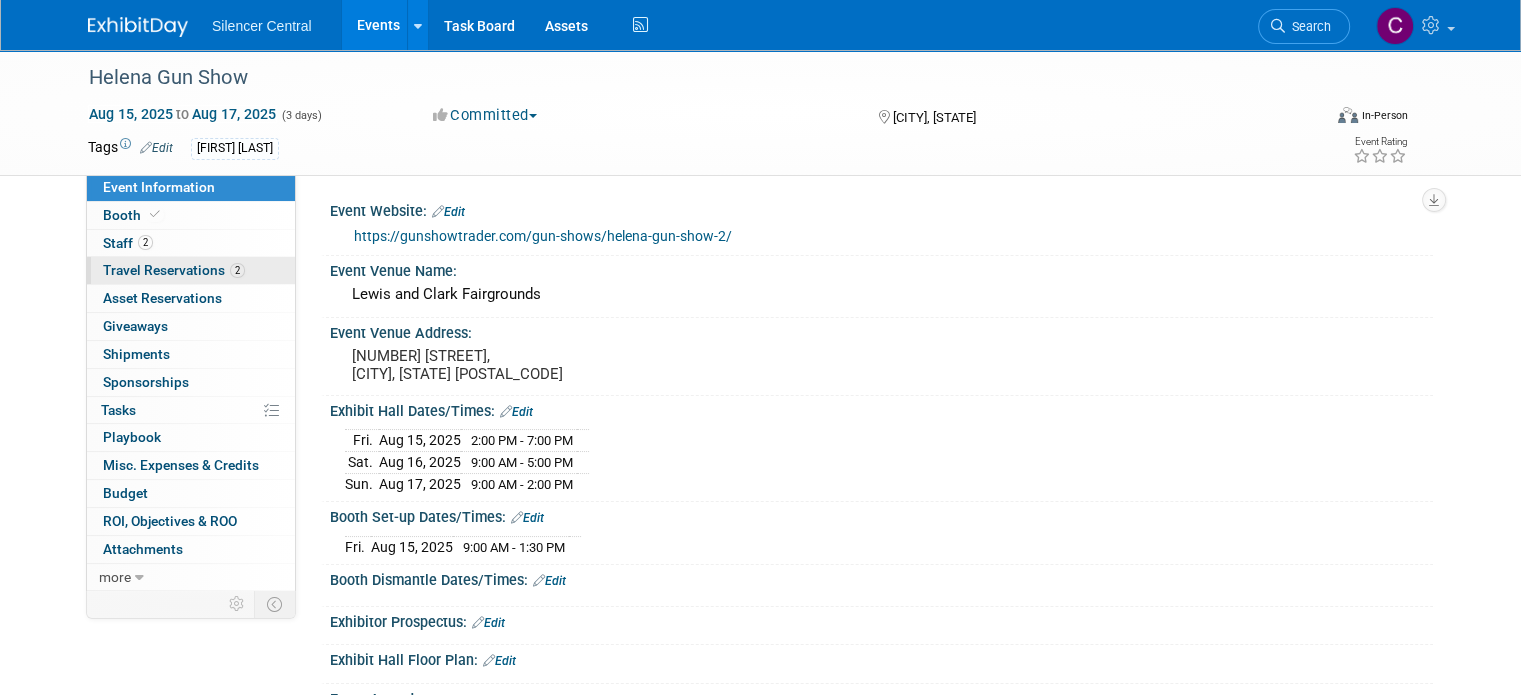 click on "Travel Reservations 2" at bounding box center [174, 270] 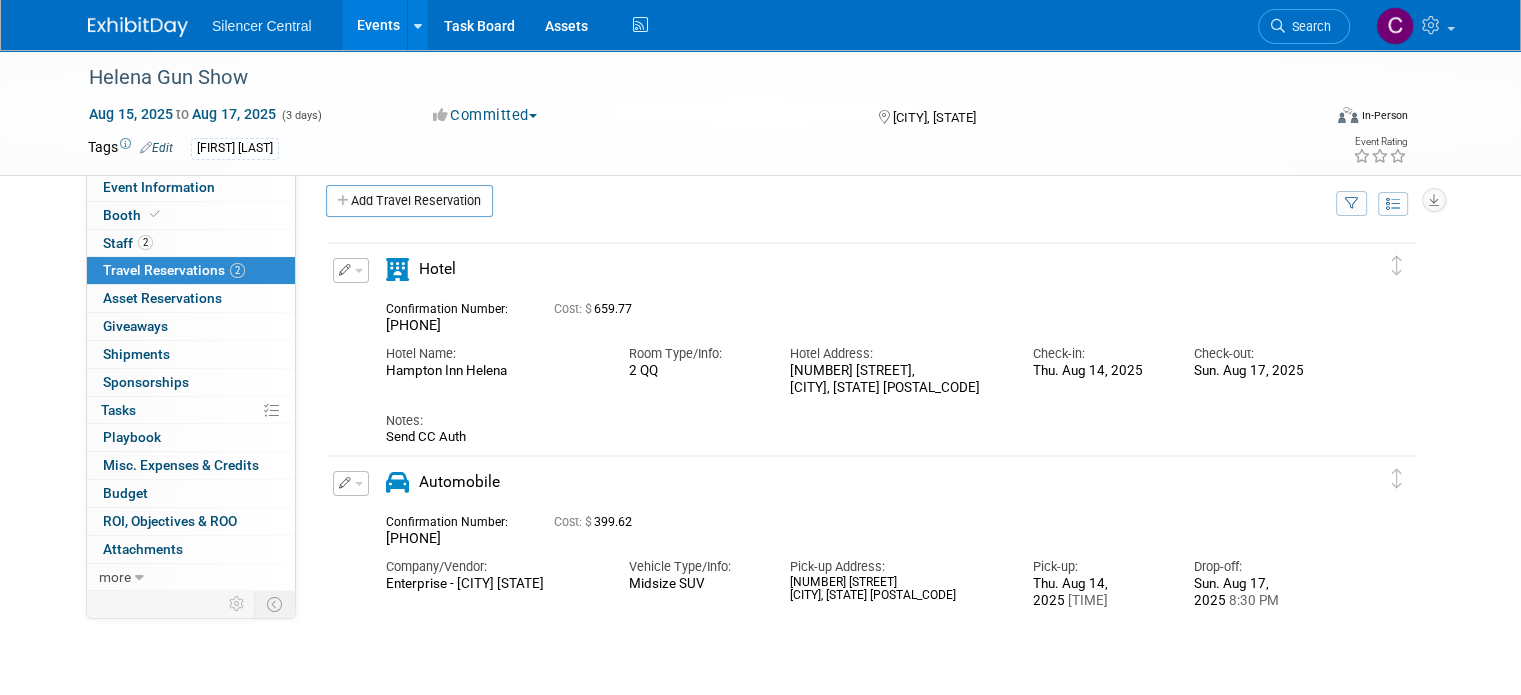 scroll, scrollTop: 8, scrollLeft: 0, axis: vertical 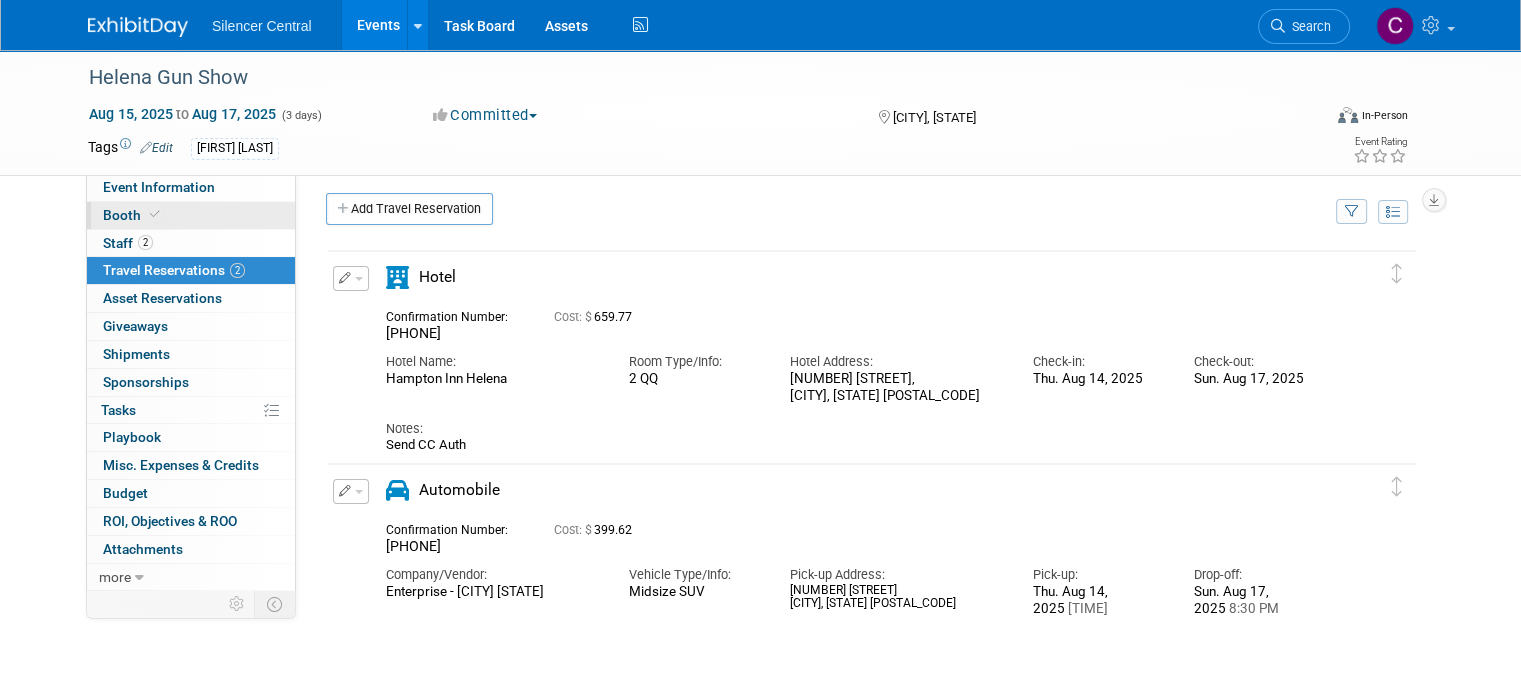 click on "Booth" at bounding box center (191, 215) 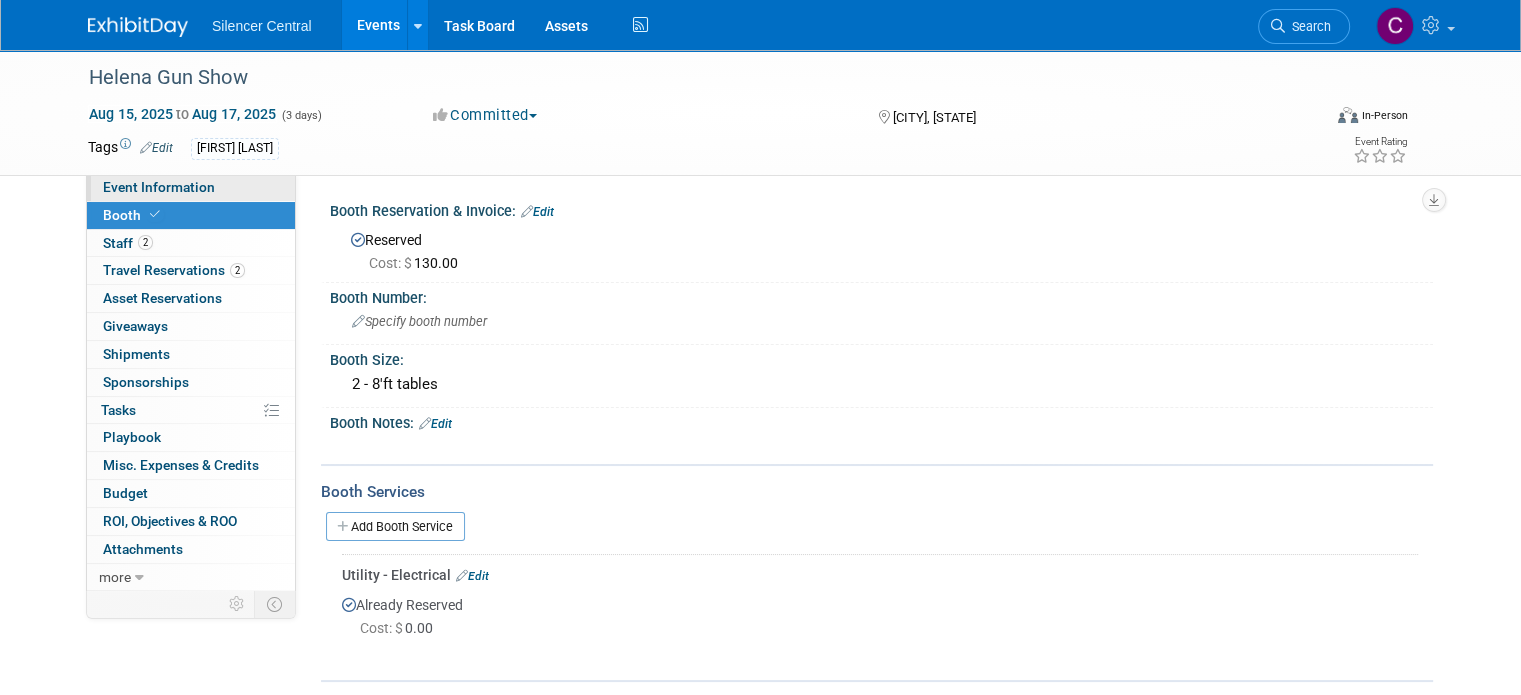 click on "Event Information" at bounding box center (191, 187) 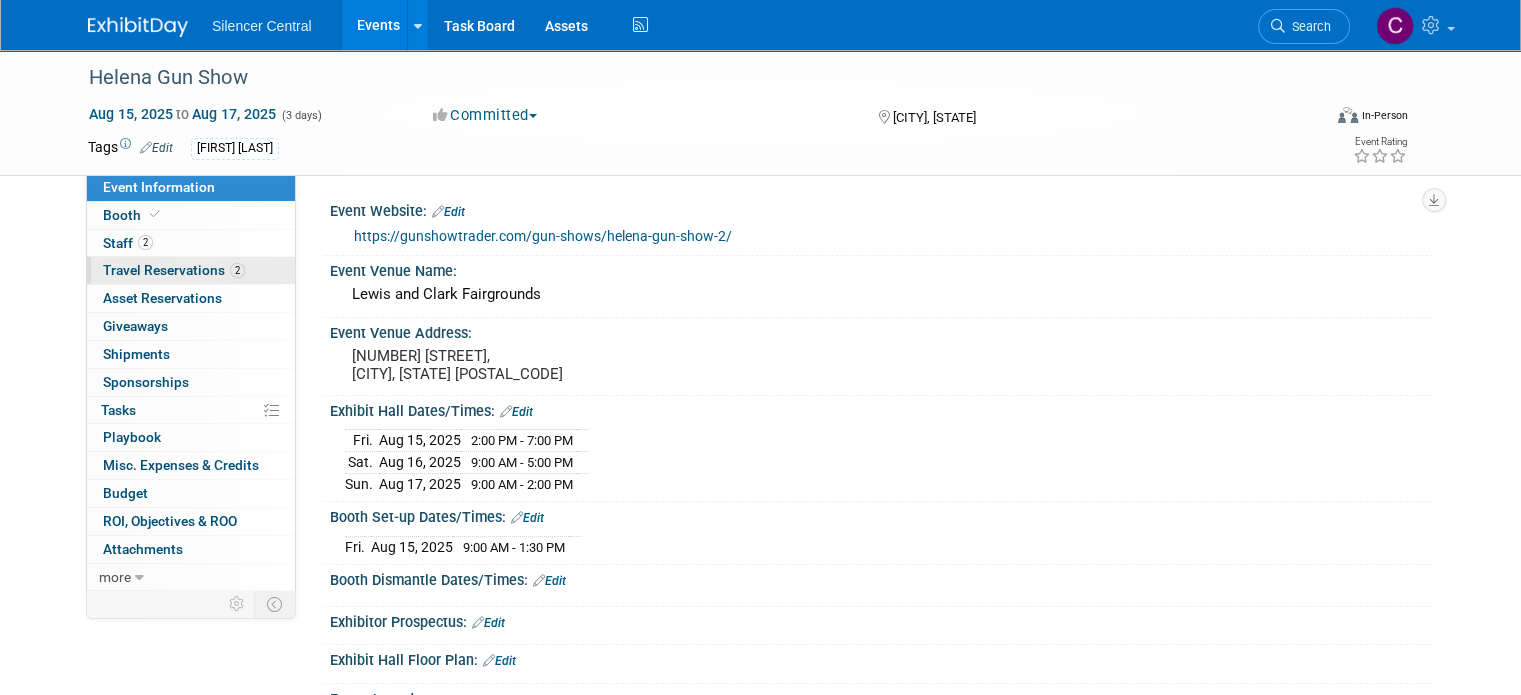 click on "Travel Reservations 2" at bounding box center (174, 270) 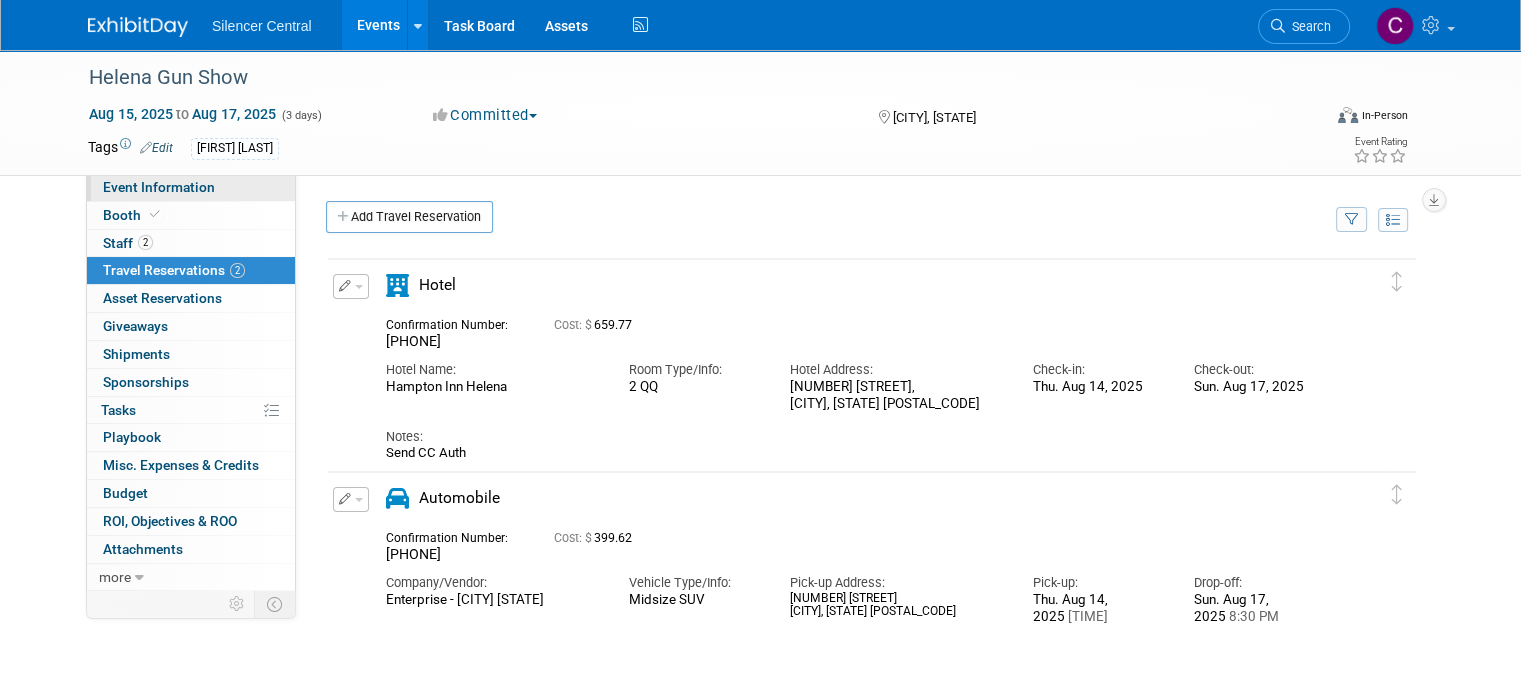 click on "Event Information" at bounding box center [159, 187] 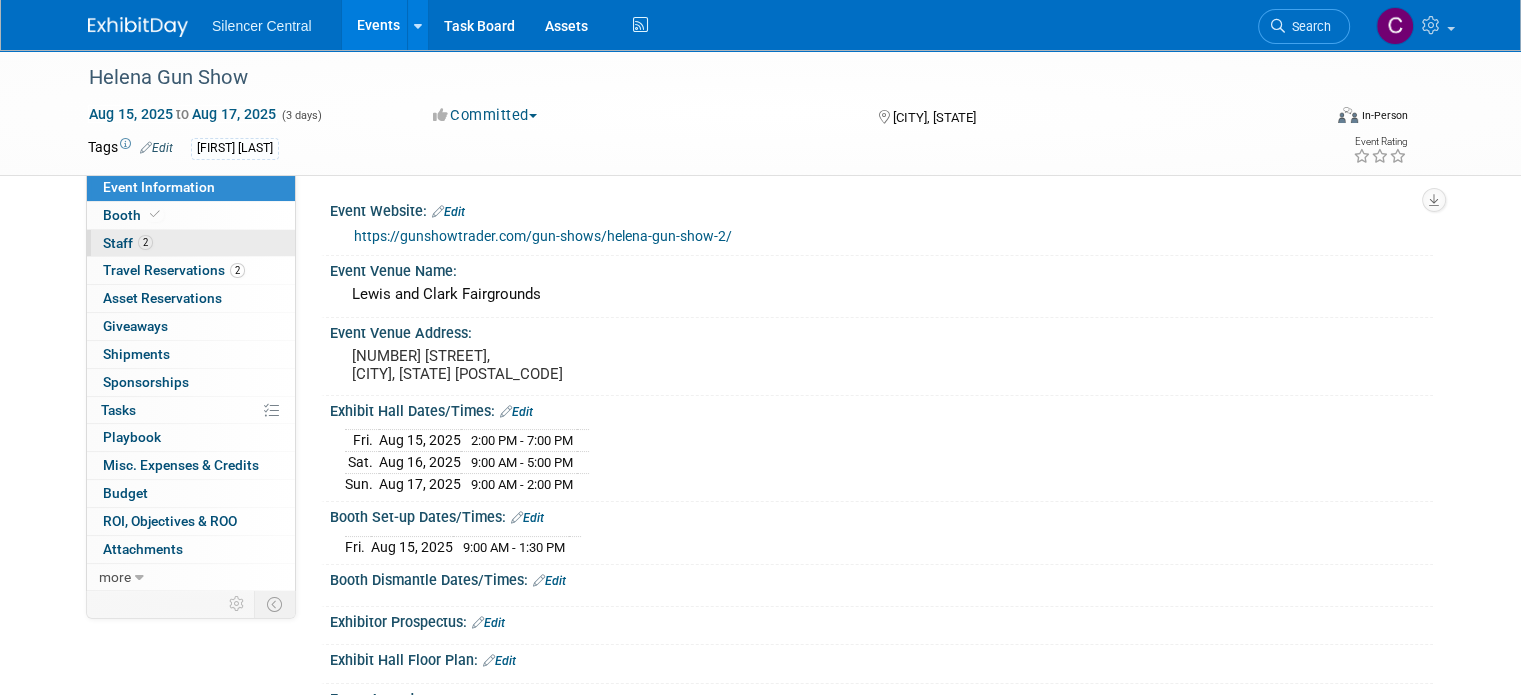 click on "2
Staff 2" at bounding box center [191, 243] 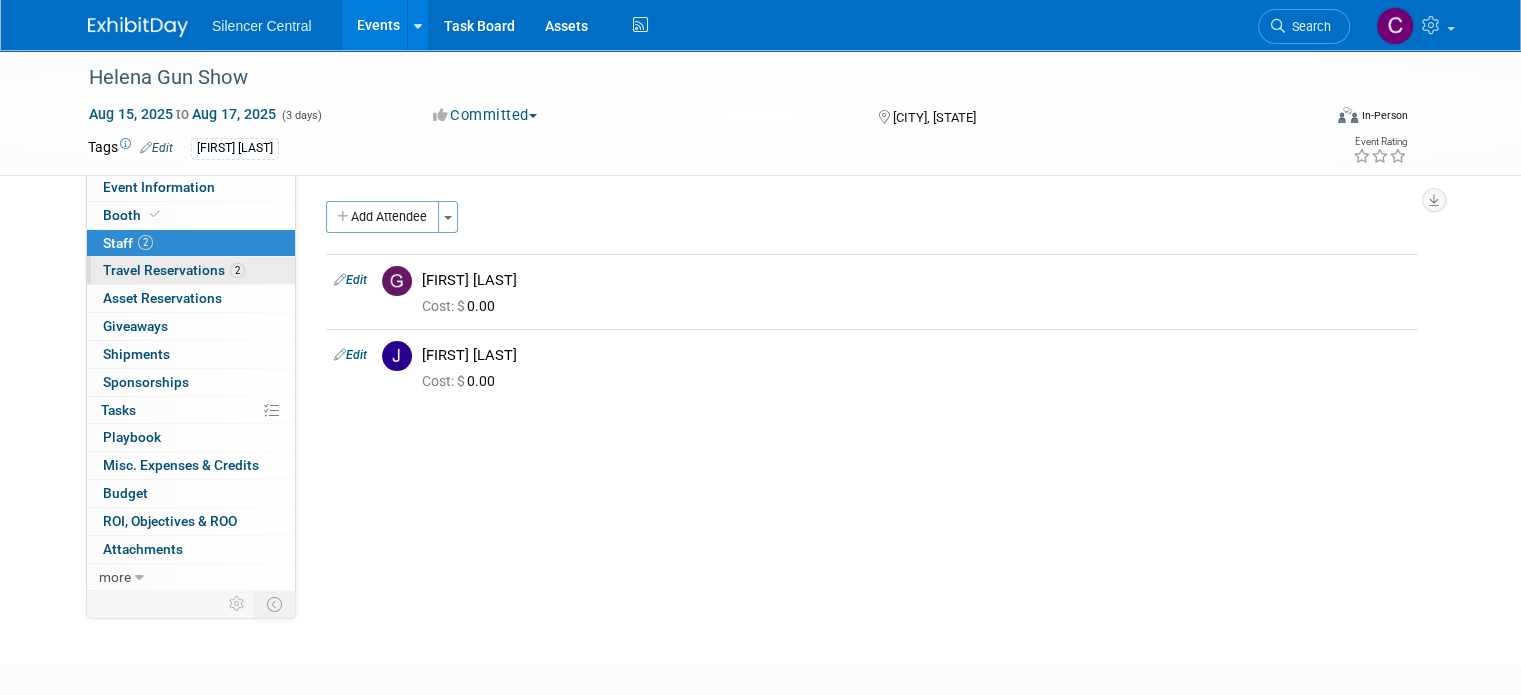 click on "Travel Reservations 2" at bounding box center [174, 270] 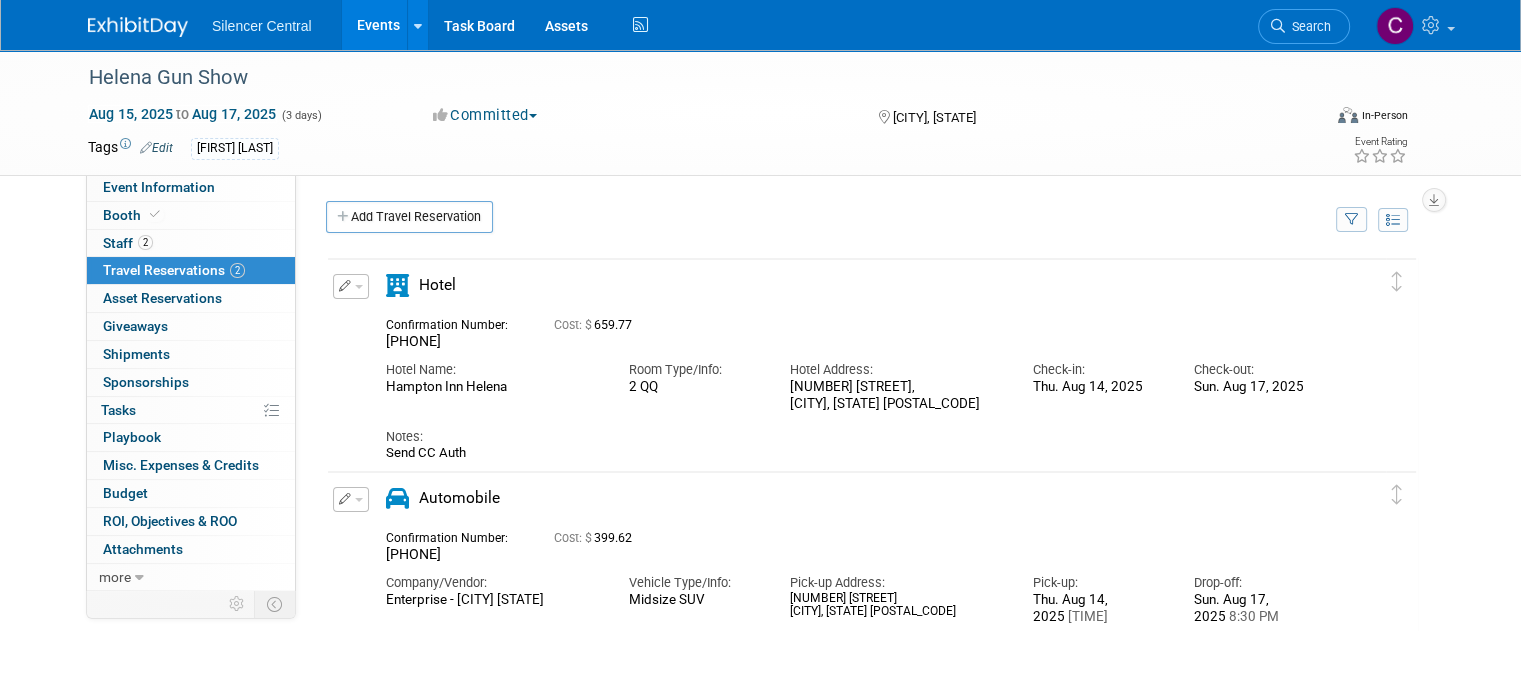 click on "Helena Gun Show
Aug 15, 2025  to  Aug 17, 2025
(3 days)
Aug 15, 2025 to Aug 17, 2025
Committed
Committed
Considering
Not Going
Media Event
Canceled
Helena, MT
Virtual
In-Person
Hybrid
<img src="https://www.exhibitday.com/Images/Format-Virtual.png" style="width: 22px; height: 18px; margin-top: 2px; margin-bottom: 2px; margin-left: 2px; filter: Grayscale(70%); opacity: 0.9;" />   Virtual
<img src="https://www.exhibitday.com/Images/Format-InPerson.png" style="width: 22px; height: 18px; margin-top: 2px; margin-bottom: 2px; margin-left: 2px; filter: Grayscale(70%); opacity: 0.9;" />   In-Person
<img src="https://www.exhibitday.com/Images/Format-Hybrid.png" style="width: 22px; height: 18px; margin-top: 2px; margin-bottom: 2px; margin-left: 2px; filter: Grayscale(70%); opacity: 0.9;" />   Hybrid
Tags
Edit
Cade Cox" at bounding box center [760, 112] 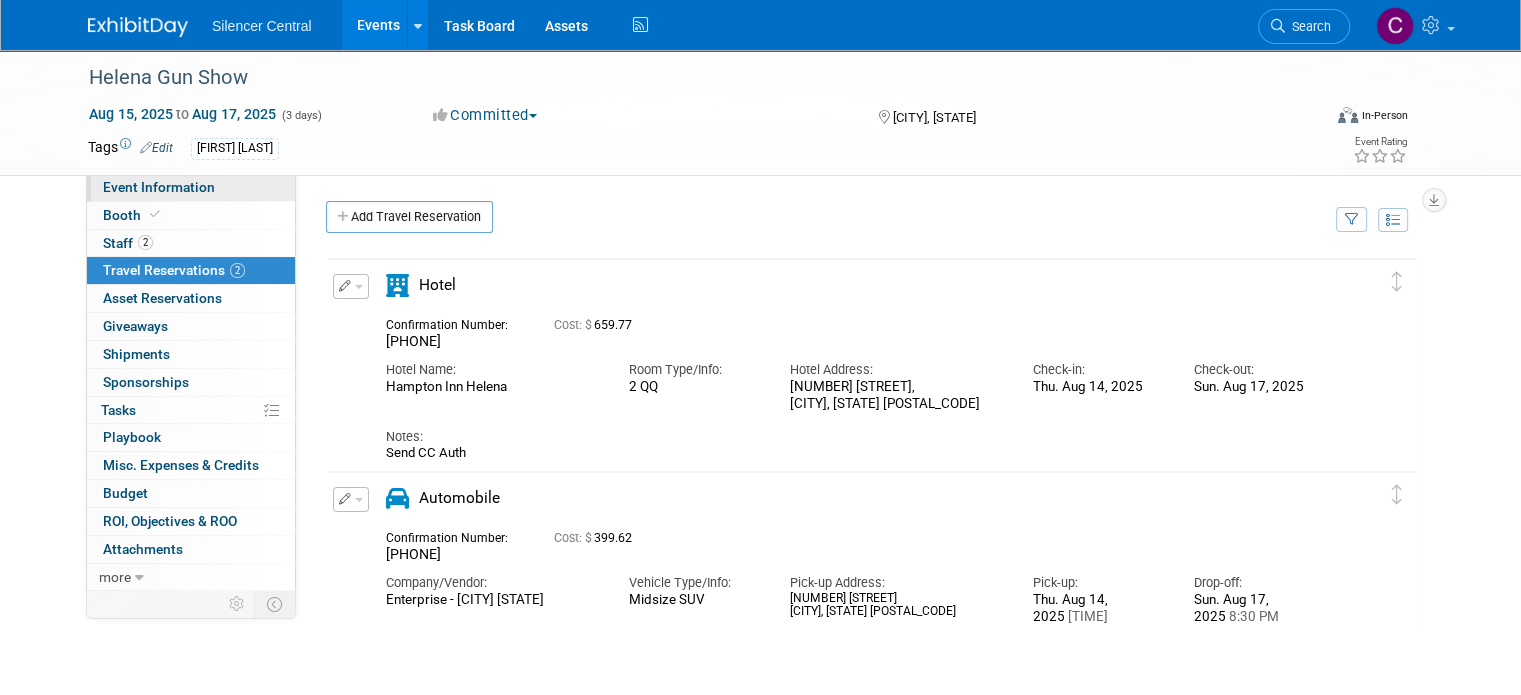 click on "Event Information" at bounding box center (159, 187) 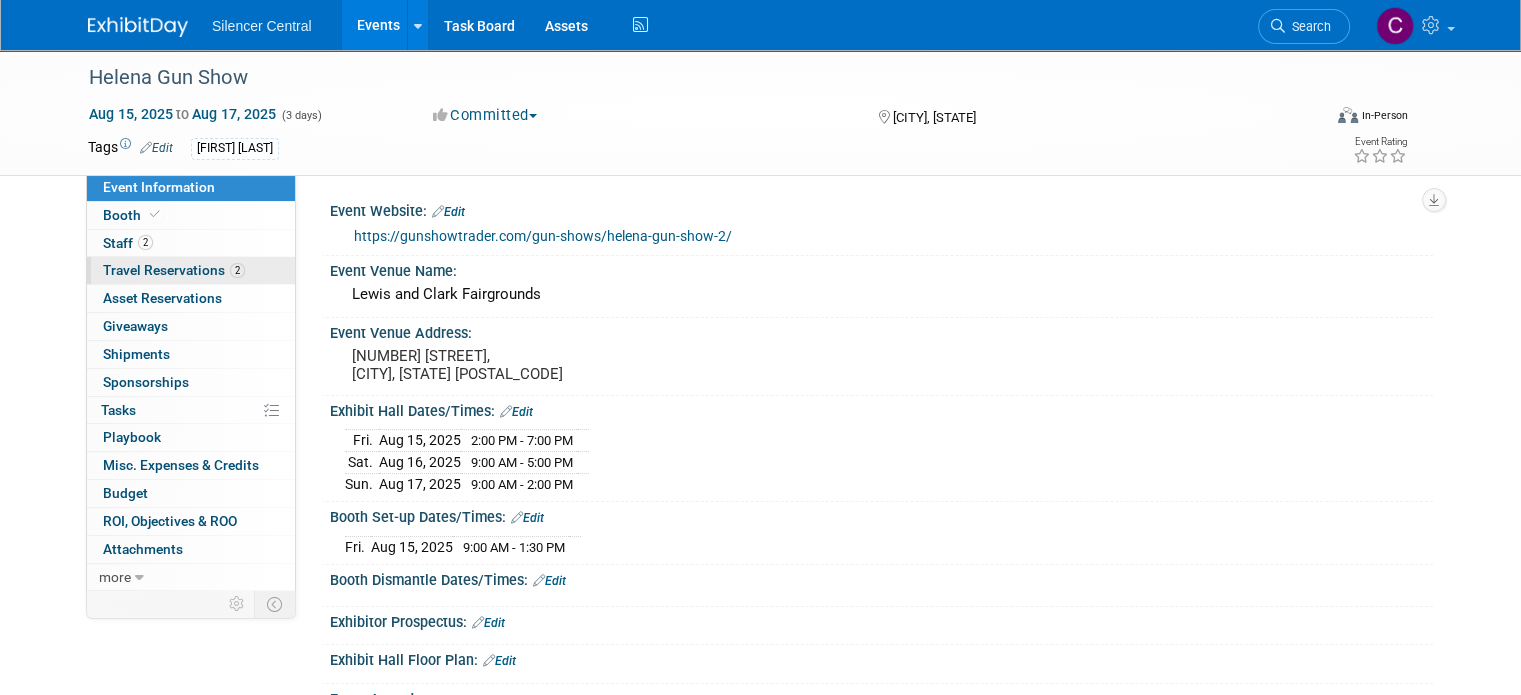 click on "Travel Reservations 2" at bounding box center (174, 270) 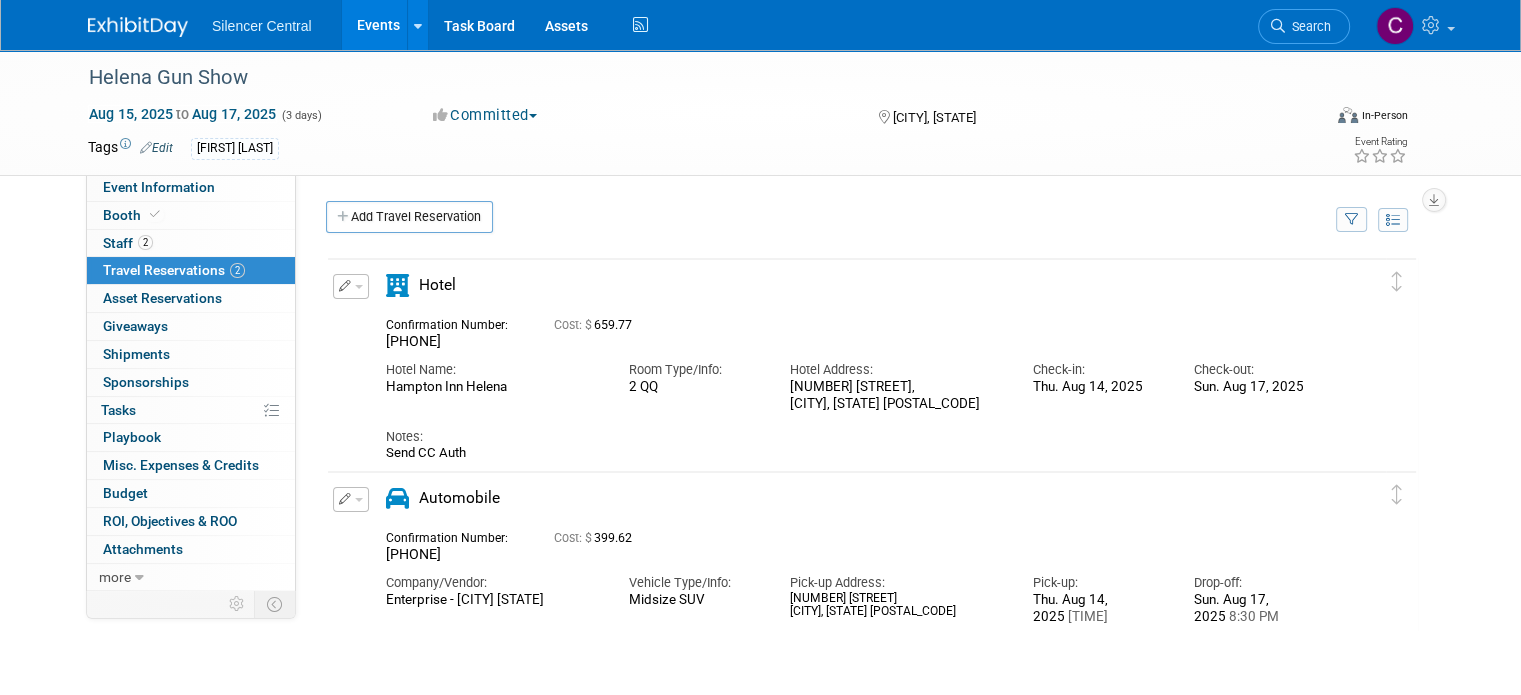 click at bounding box center [138, 27] 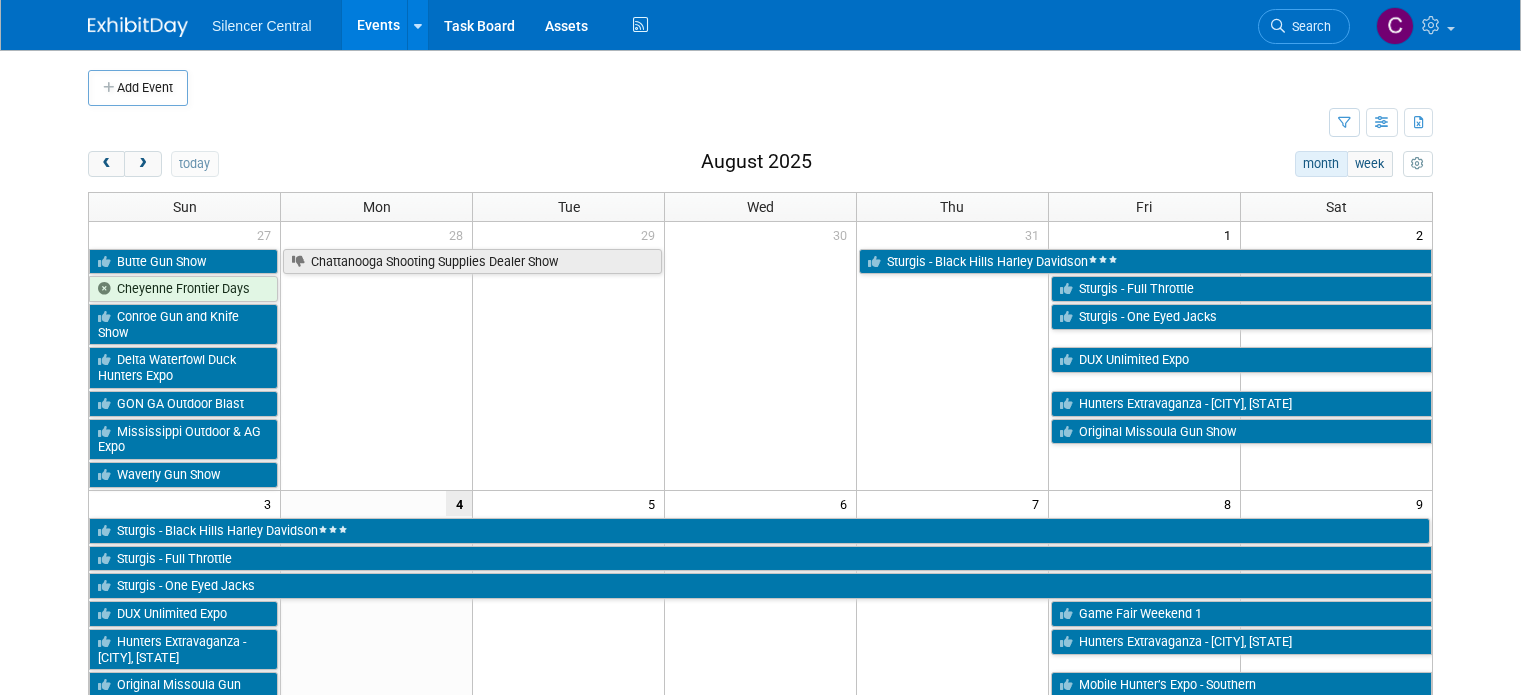 scroll, scrollTop: 0, scrollLeft: 0, axis: both 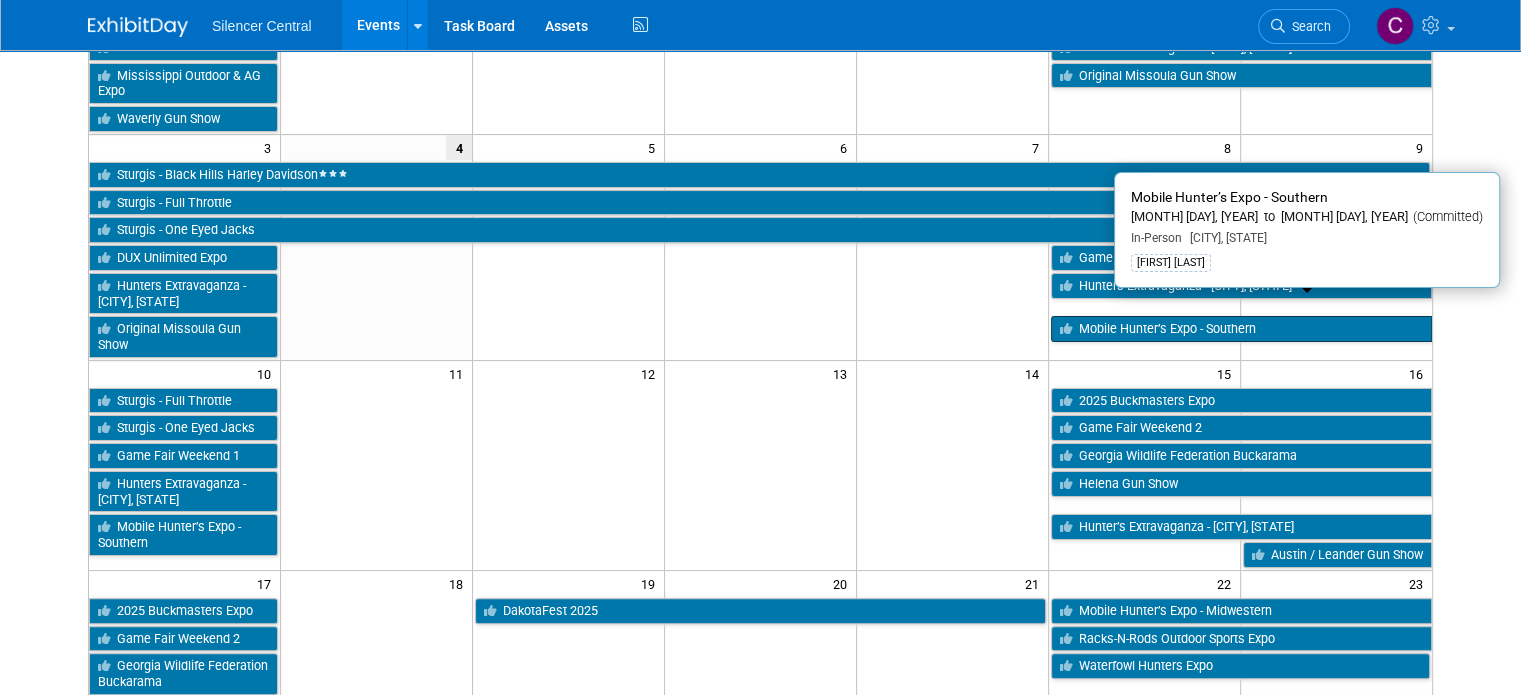 click on "Mobile Hunter’s Expo - Southern" at bounding box center [1241, 329] 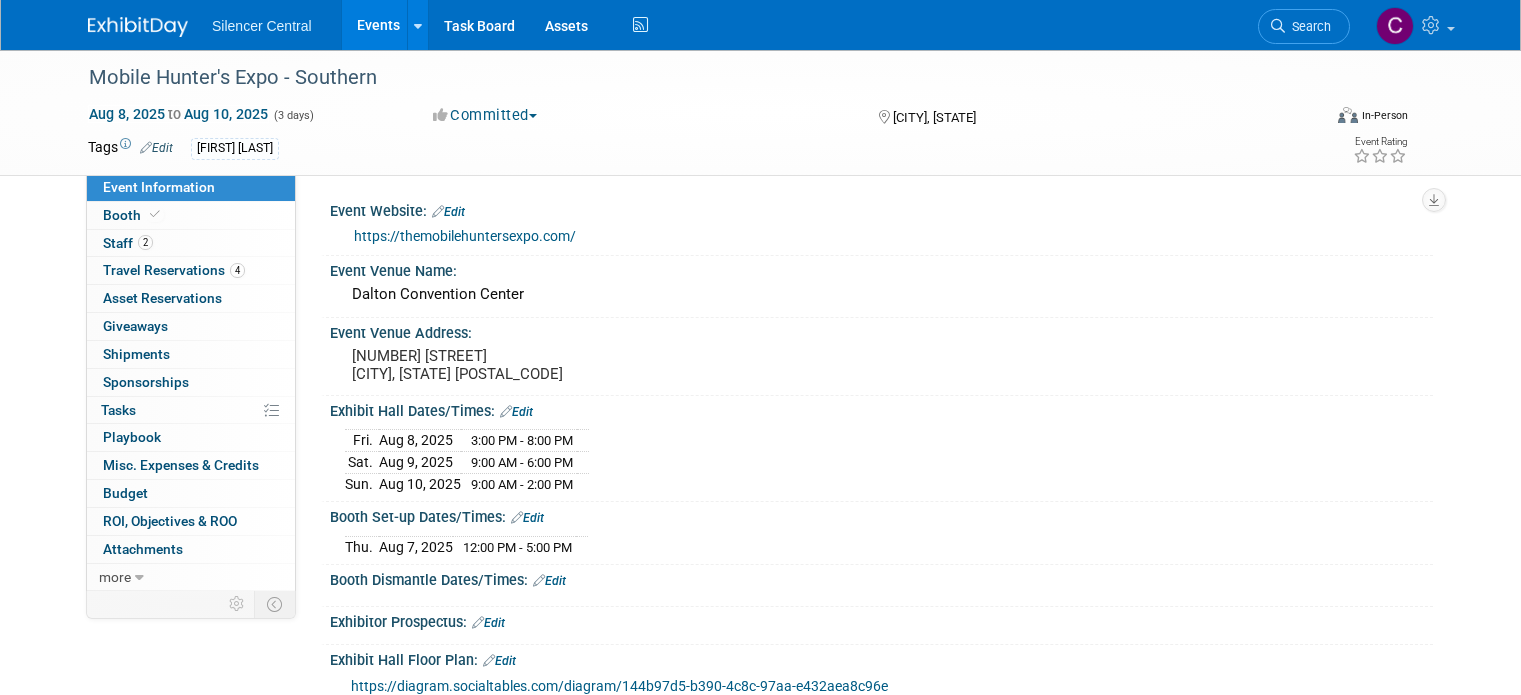 scroll, scrollTop: 0, scrollLeft: 0, axis: both 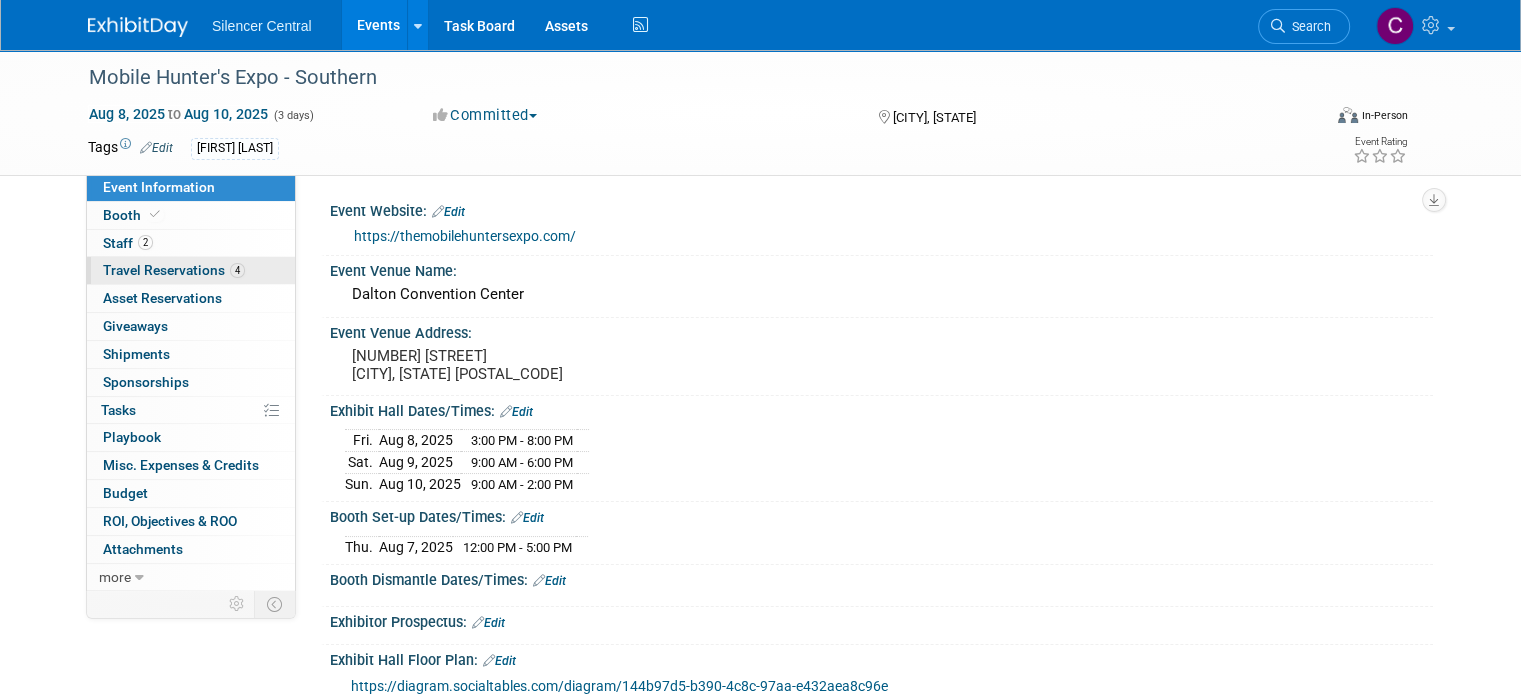click on "Travel Reservations 4" at bounding box center (174, 270) 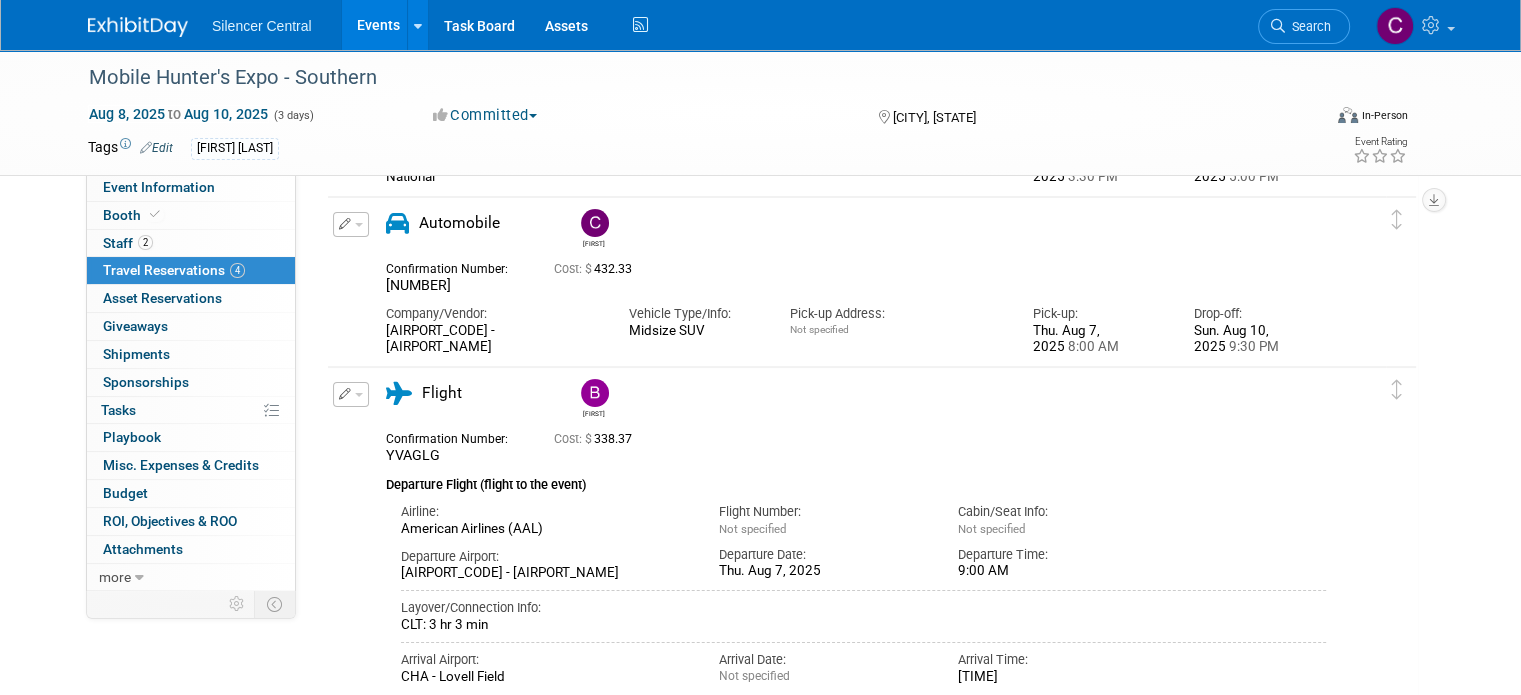 scroll, scrollTop: 0, scrollLeft: 0, axis: both 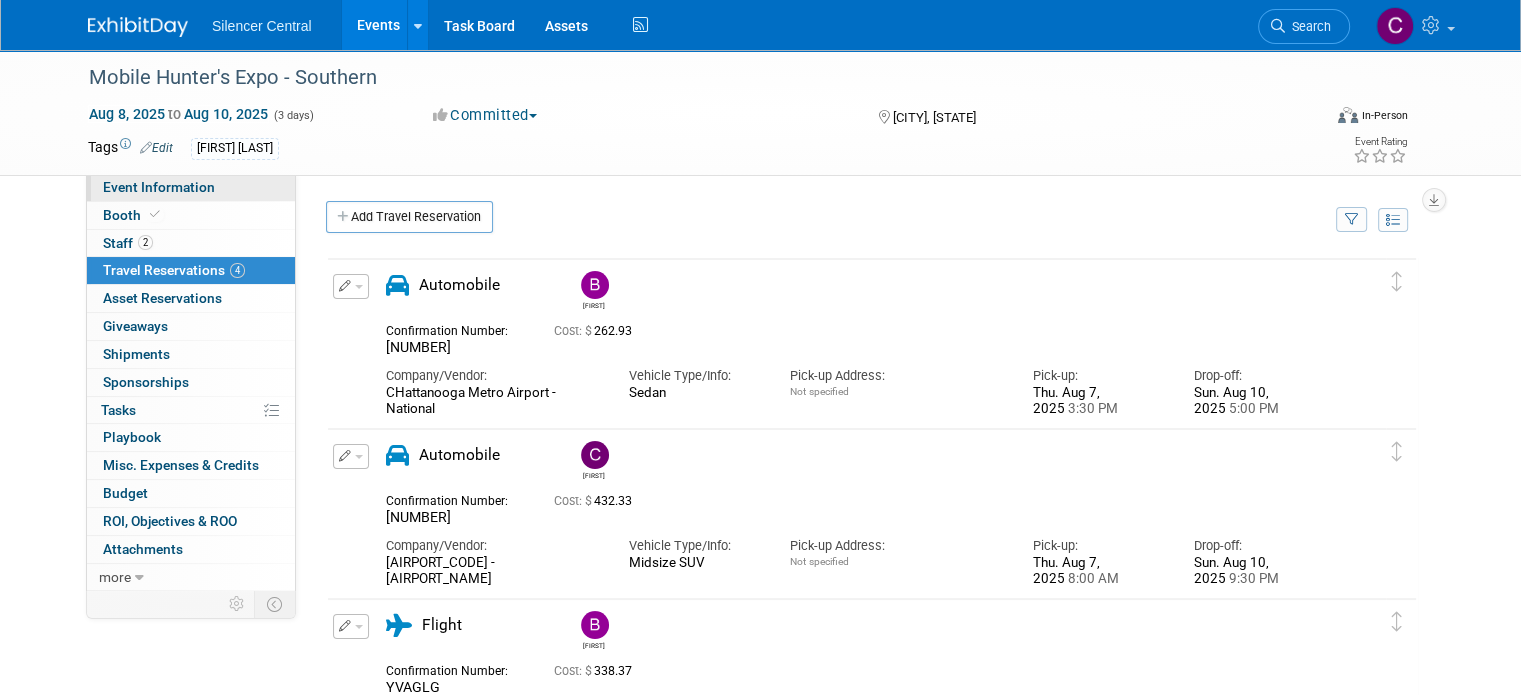 click on "Event Information" at bounding box center [191, 187] 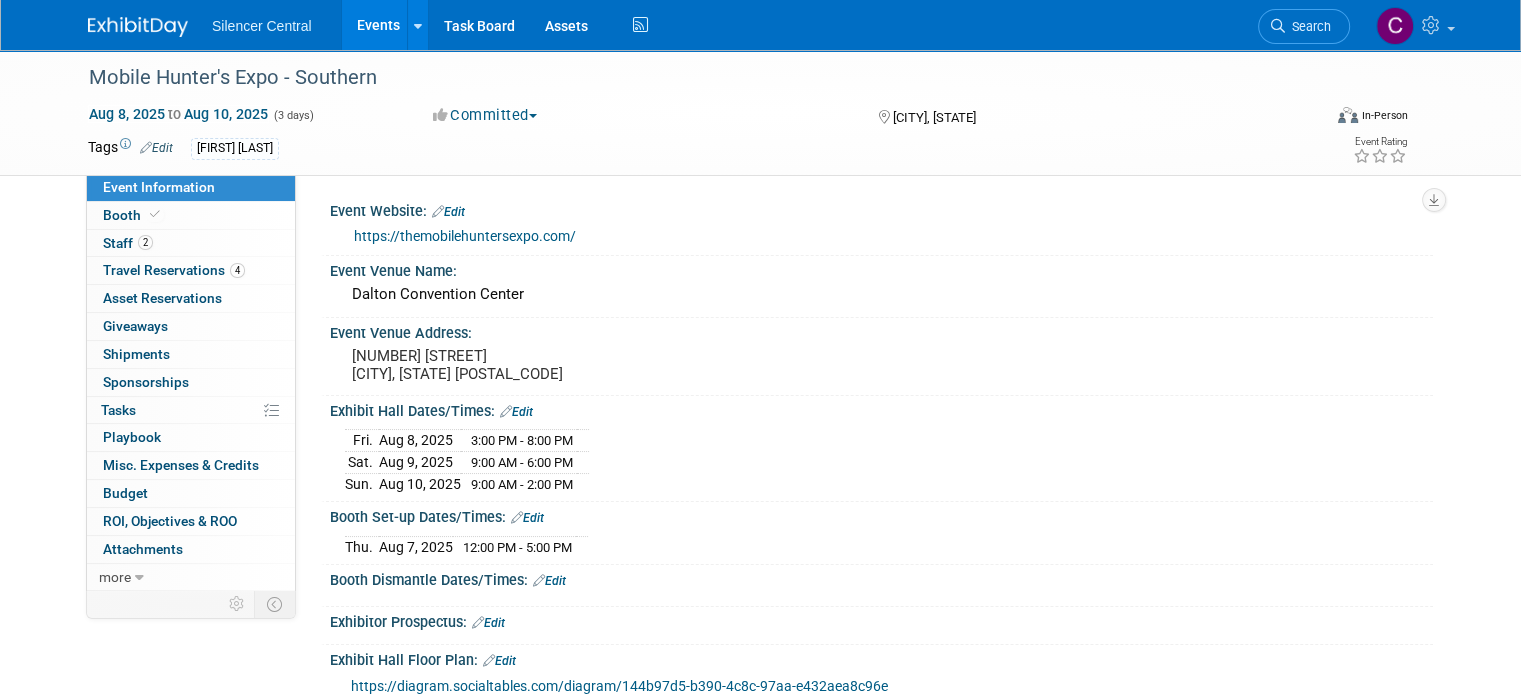 click at bounding box center (138, 27) 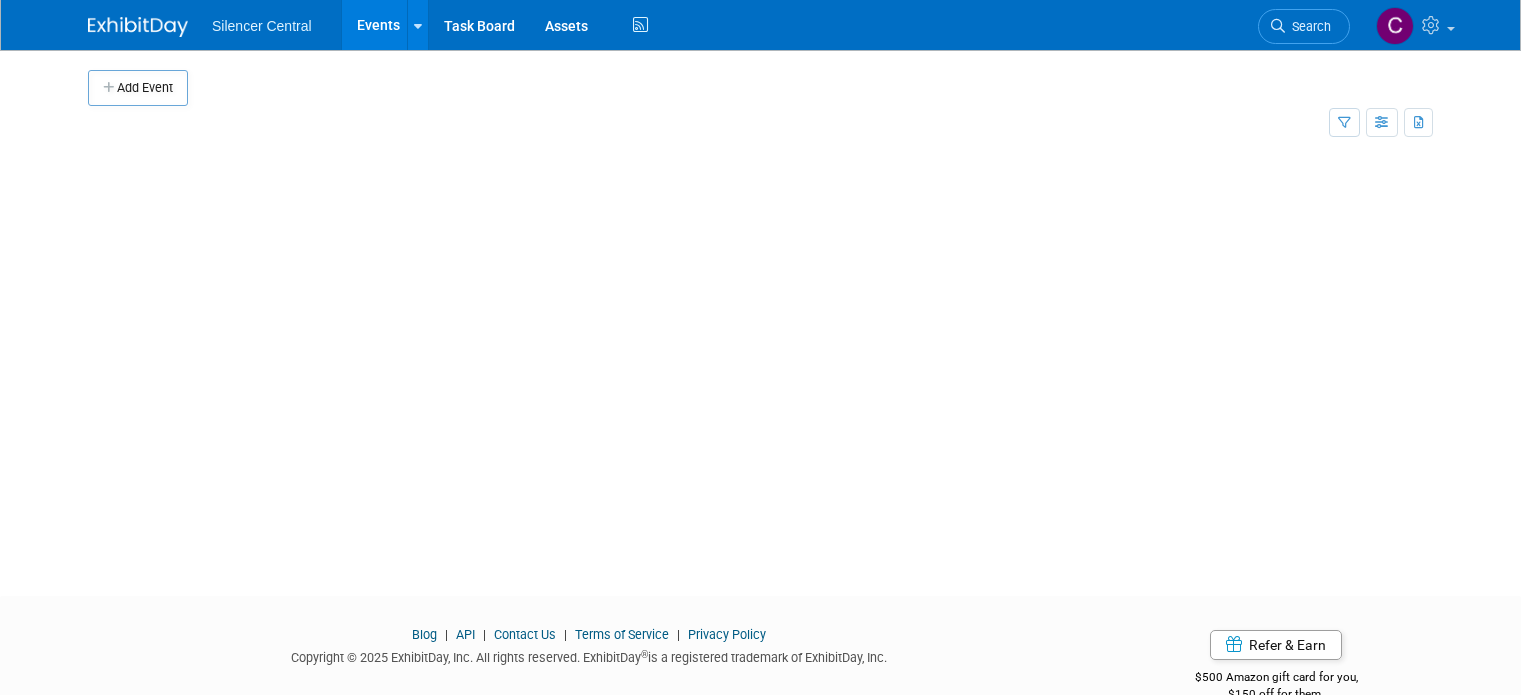 scroll, scrollTop: 0, scrollLeft: 0, axis: both 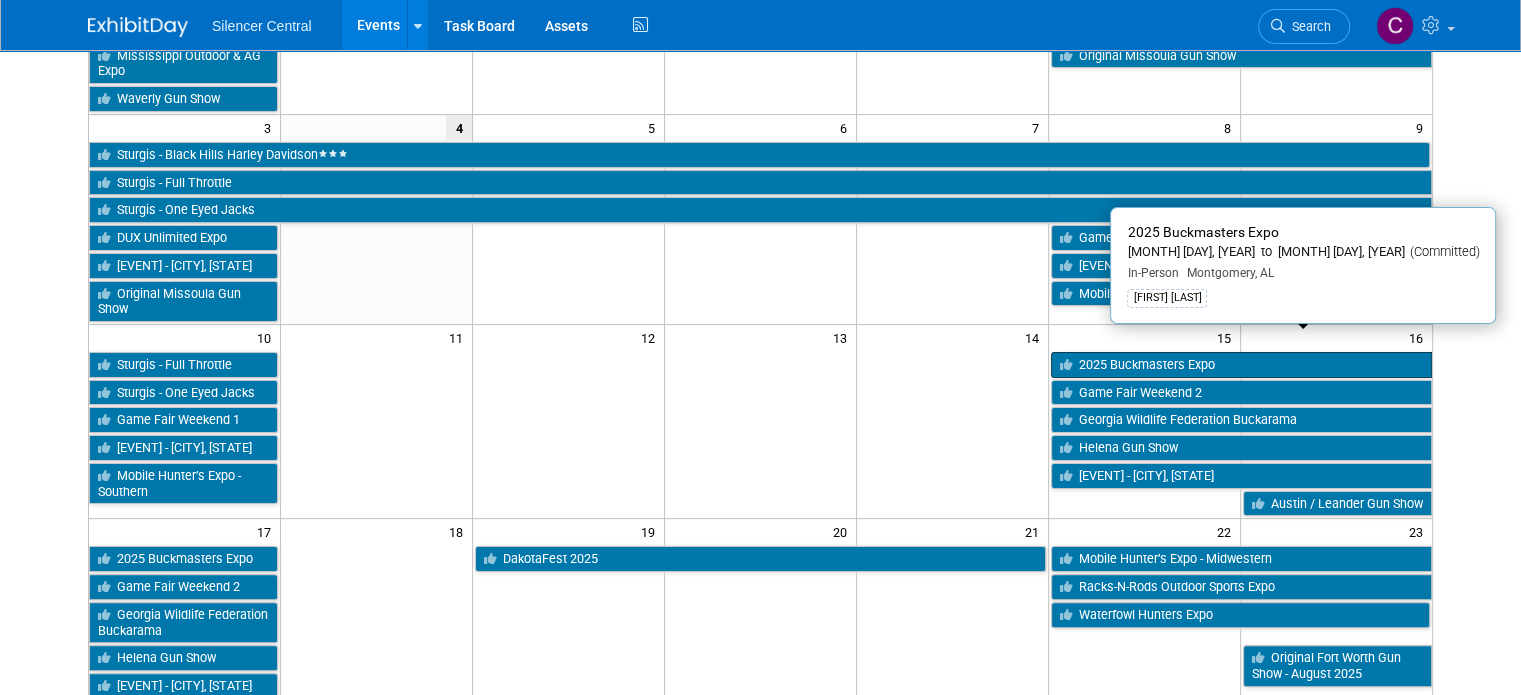 click on "2025 Buckmasters Expo" at bounding box center [1241, 365] 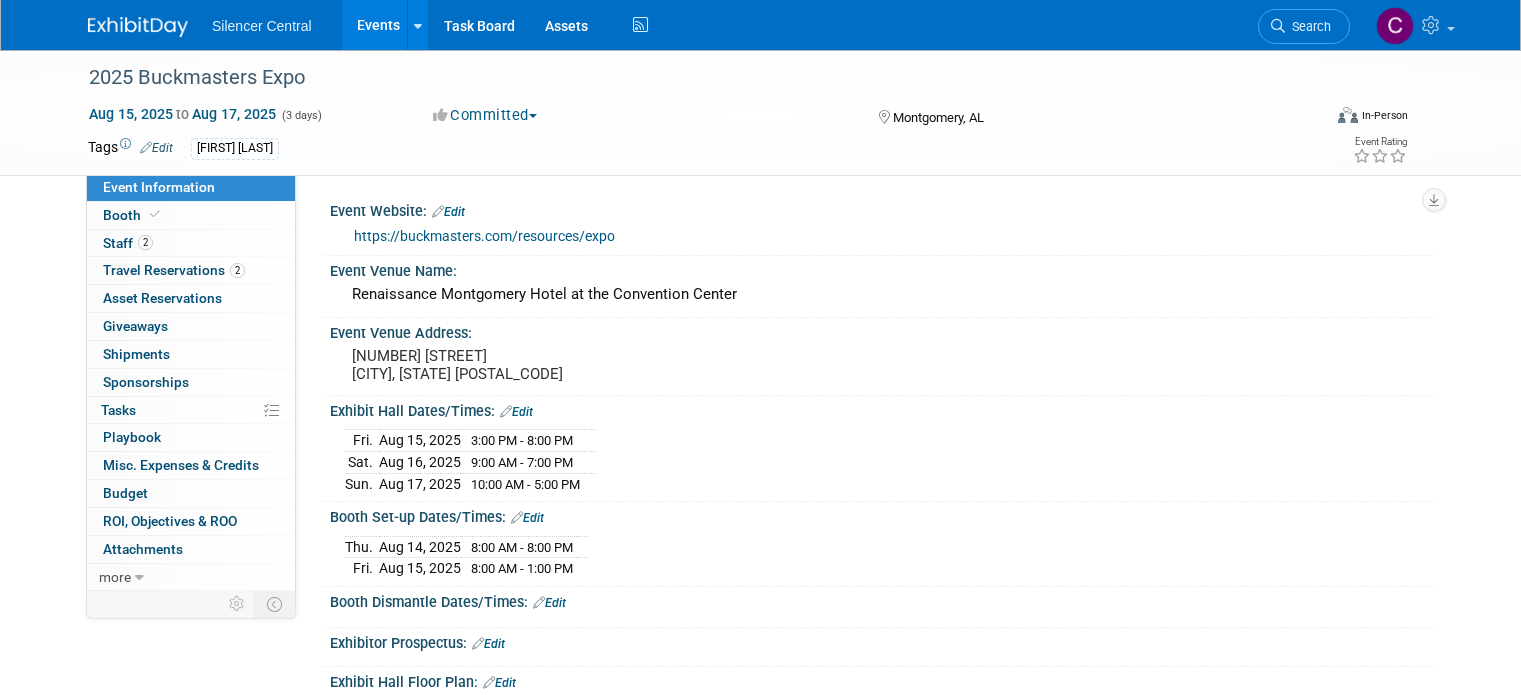 scroll, scrollTop: 0, scrollLeft: 0, axis: both 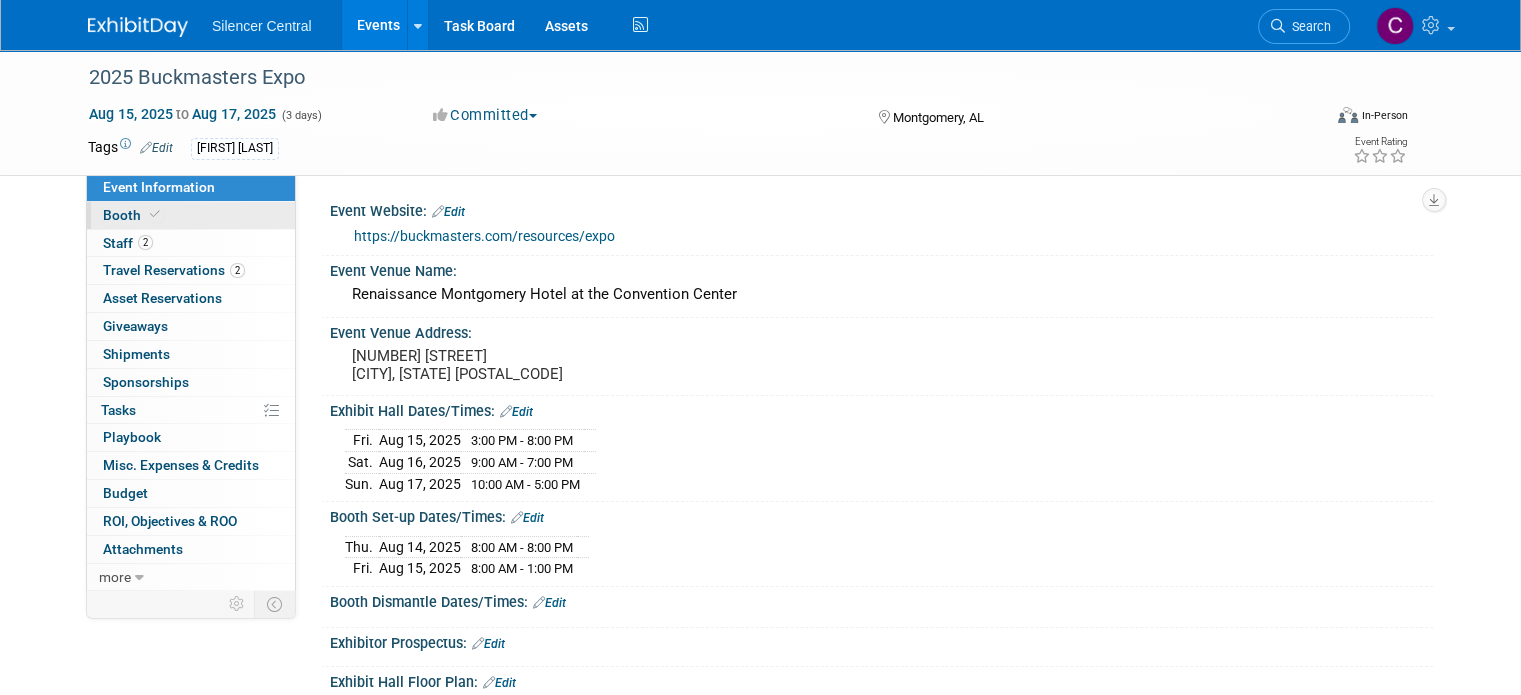 click at bounding box center [155, 214] 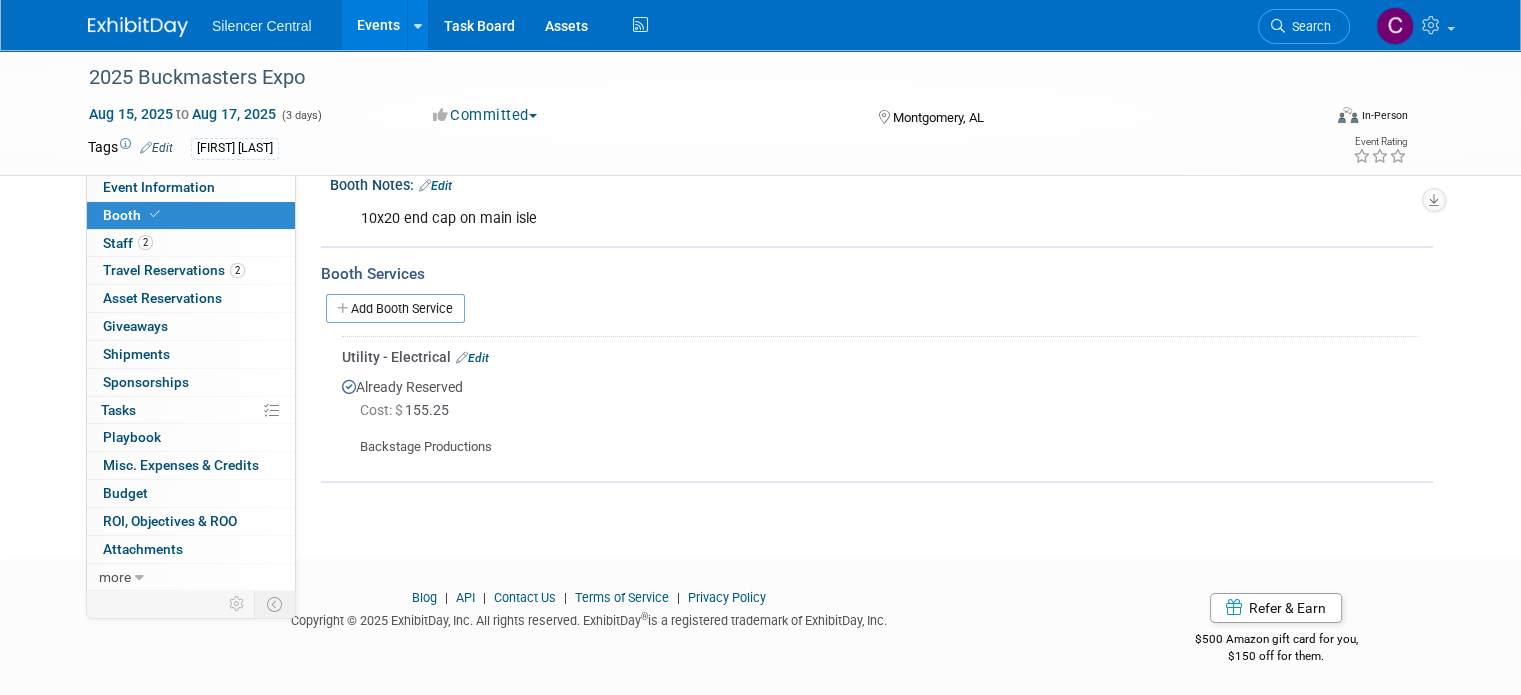 scroll, scrollTop: 237, scrollLeft: 0, axis: vertical 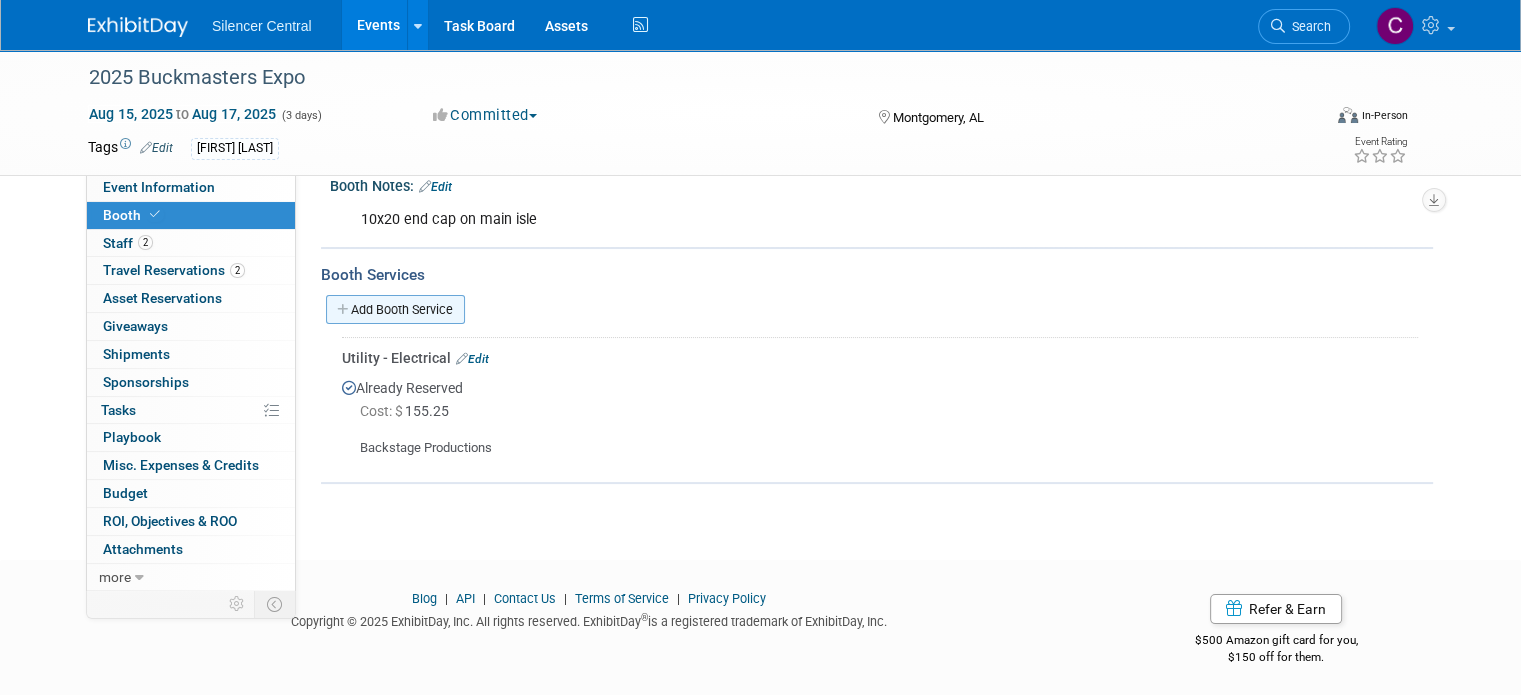 click on "Add Booth Service" at bounding box center (395, 309) 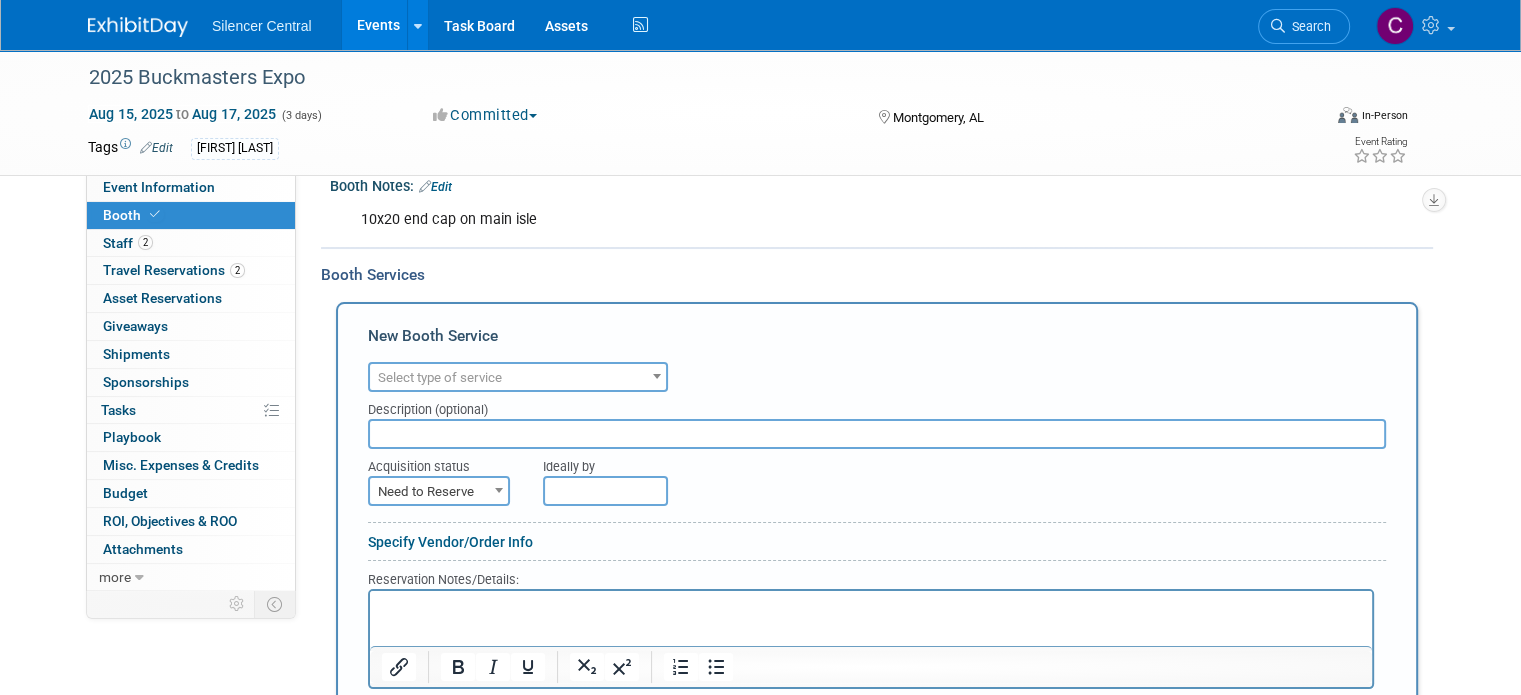scroll, scrollTop: 0, scrollLeft: 0, axis: both 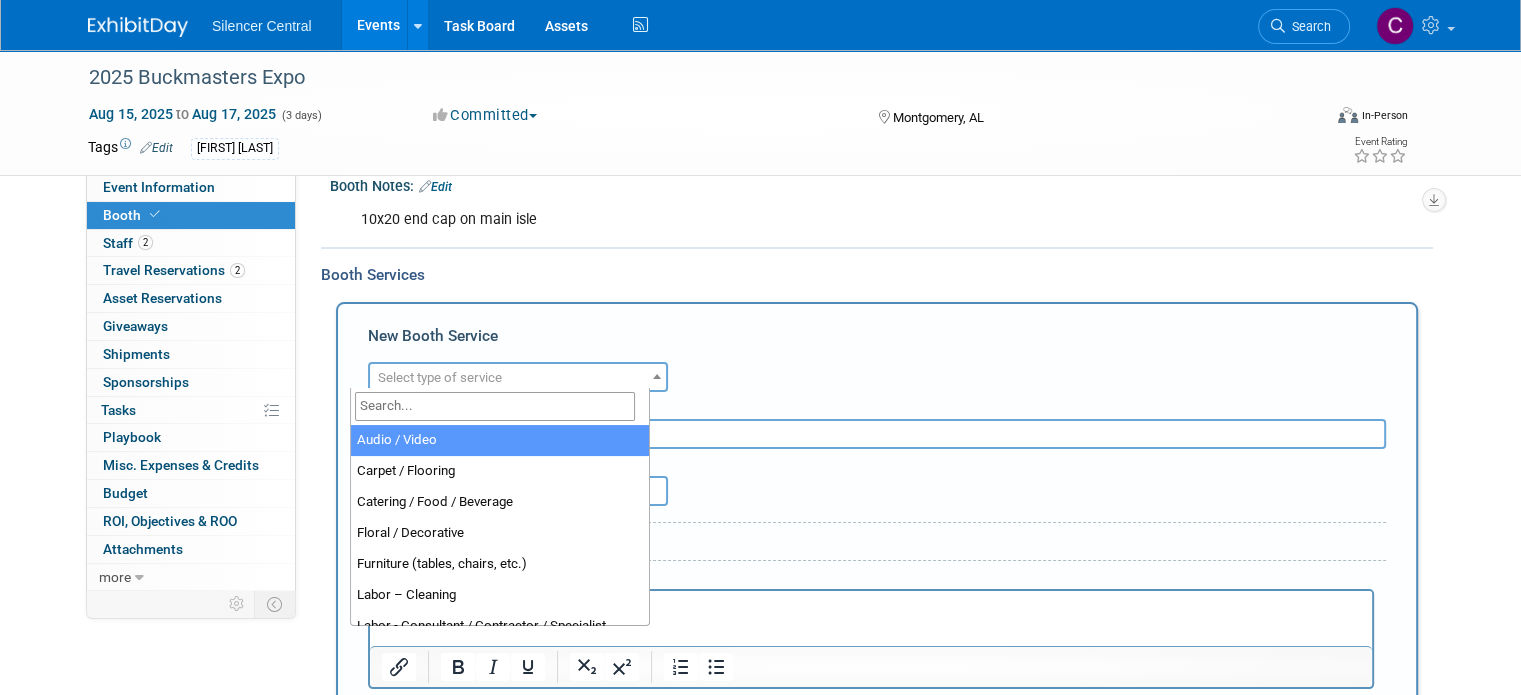 click on "Select type of service" at bounding box center (440, 377) 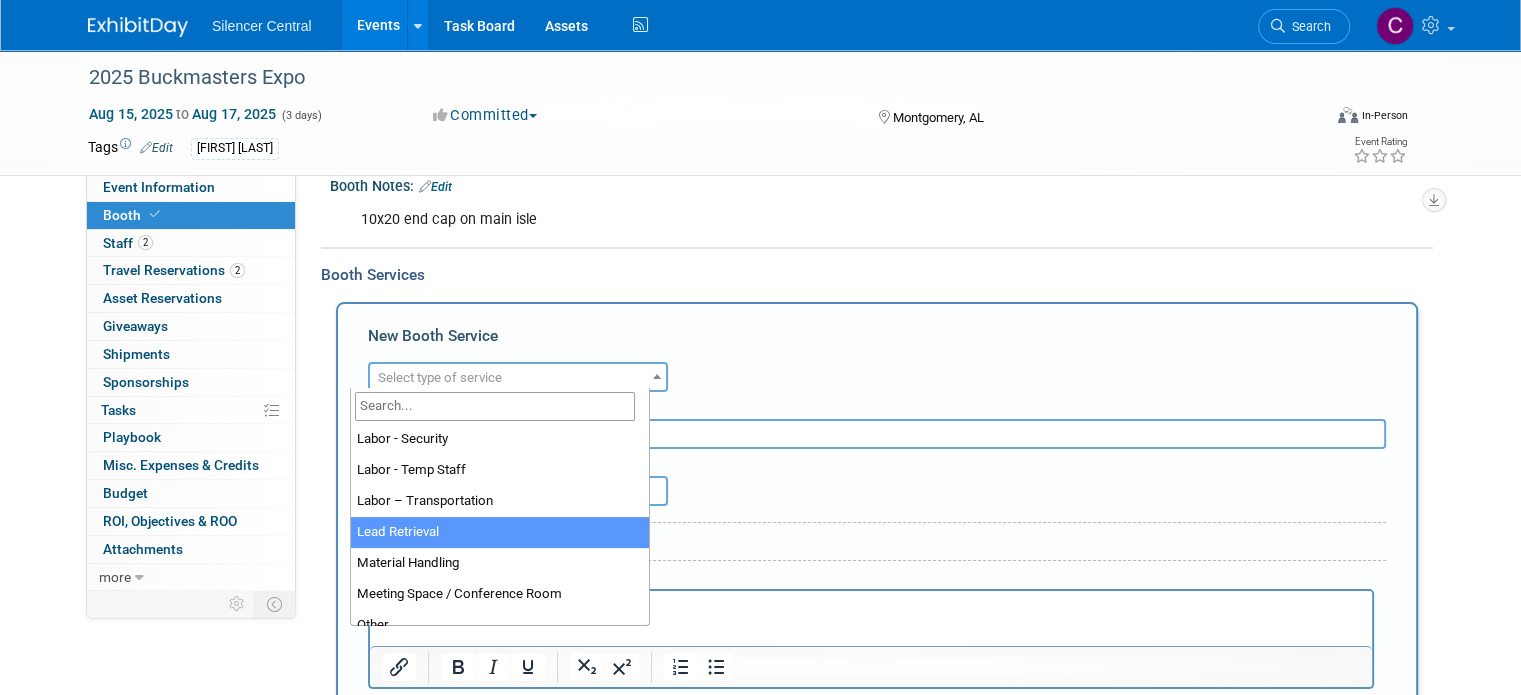 scroll, scrollTop: 512, scrollLeft: 0, axis: vertical 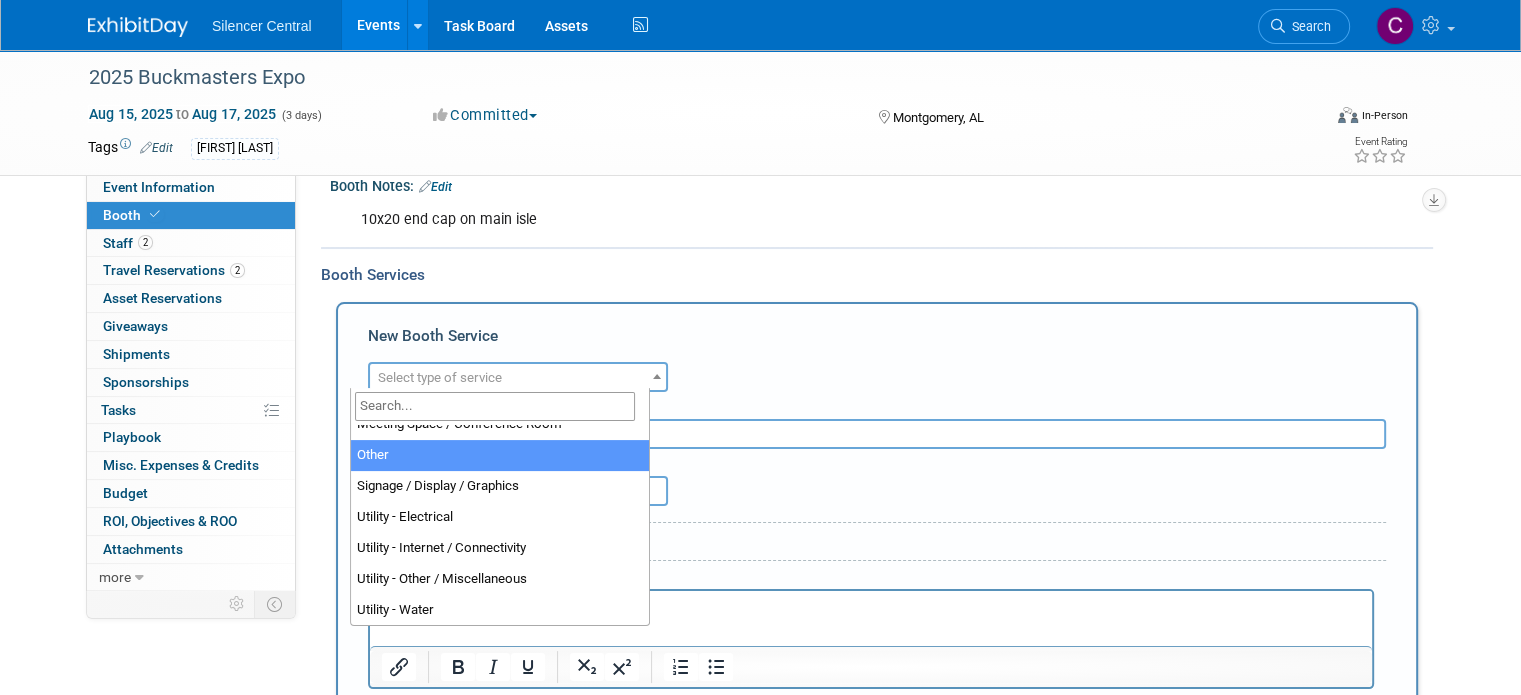 select on "1" 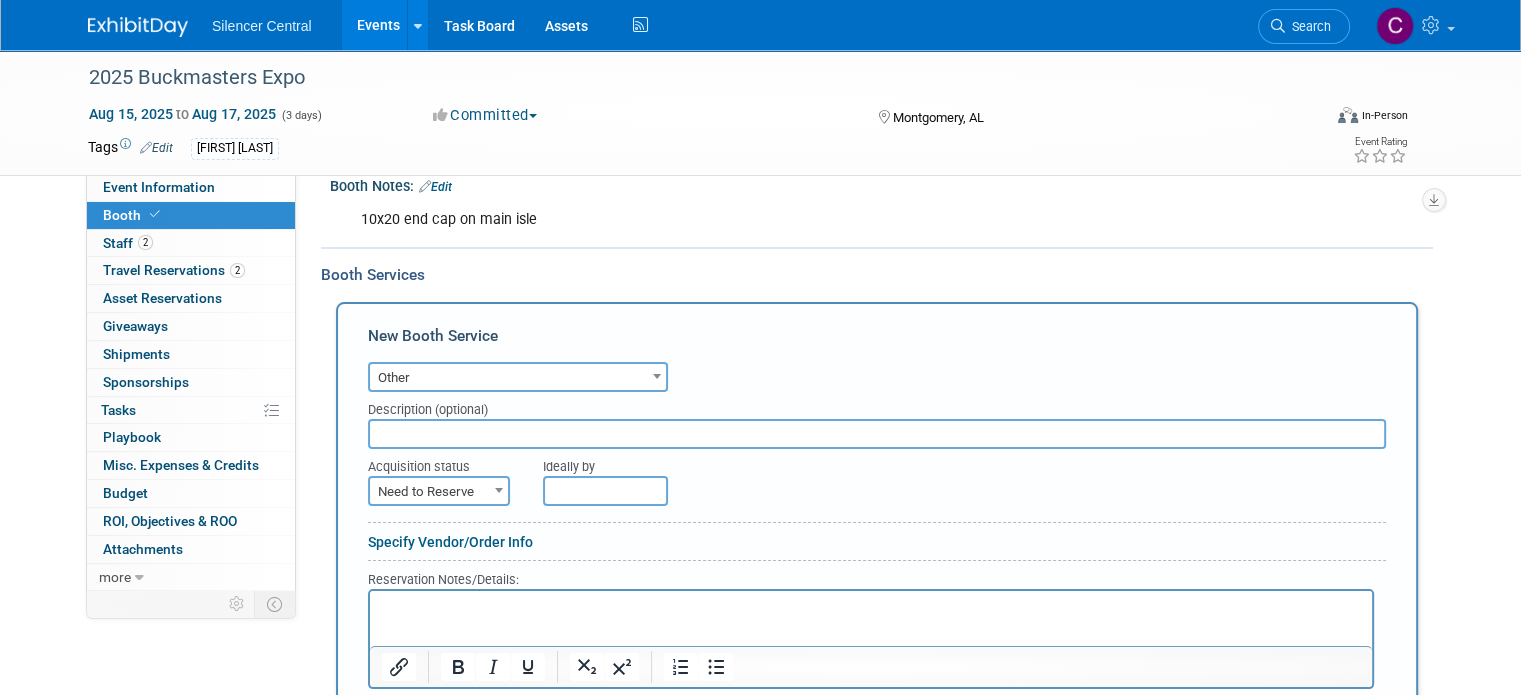 click on "Need to Reserve" at bounding box center [439, 492] 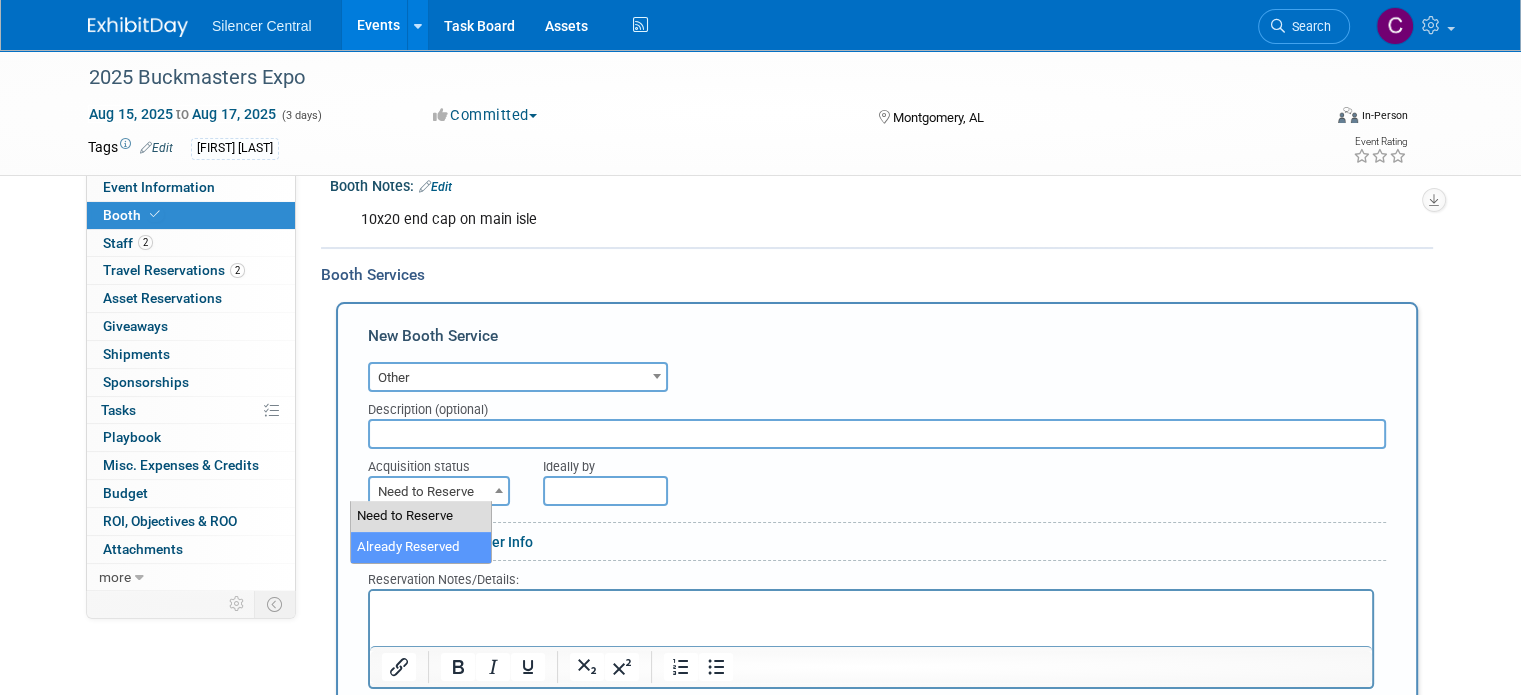 select on "2" 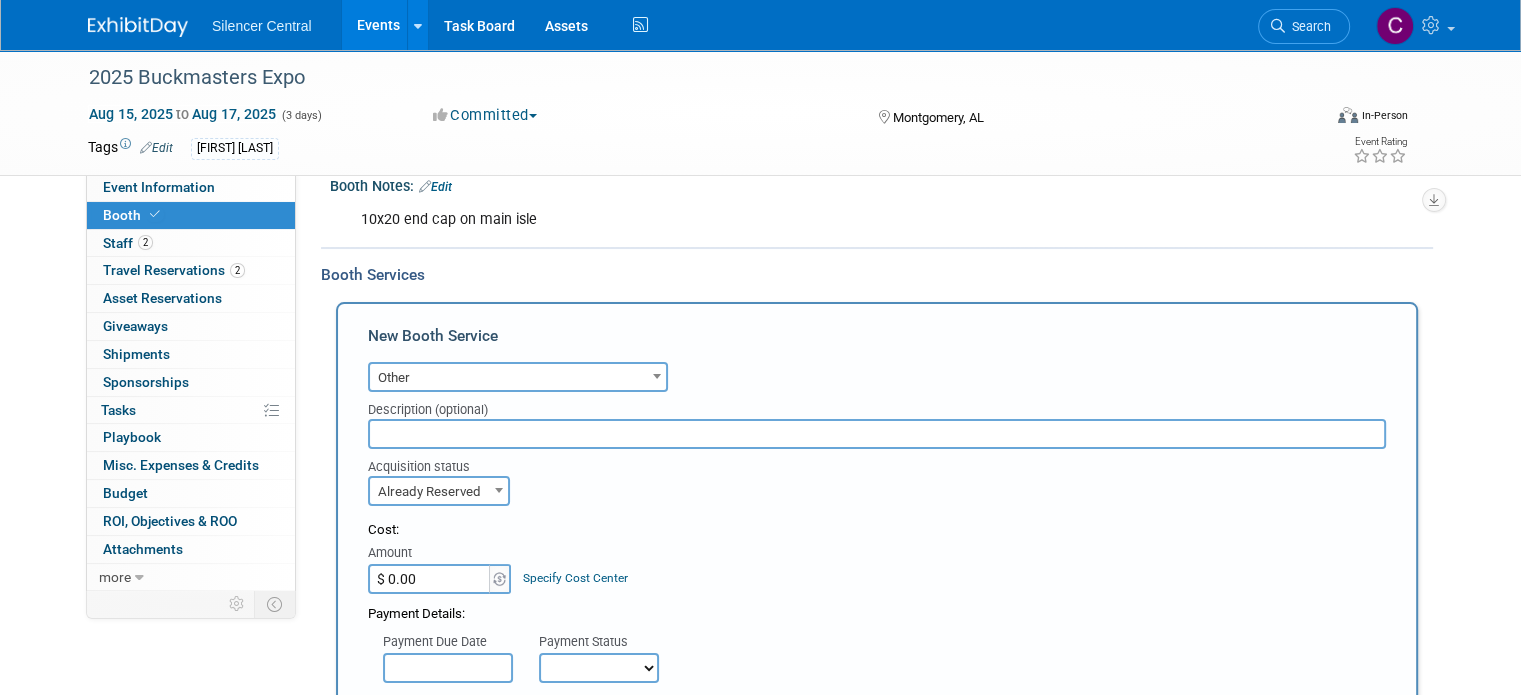 click on "$ 0.00" at bounding box center [430, 579] 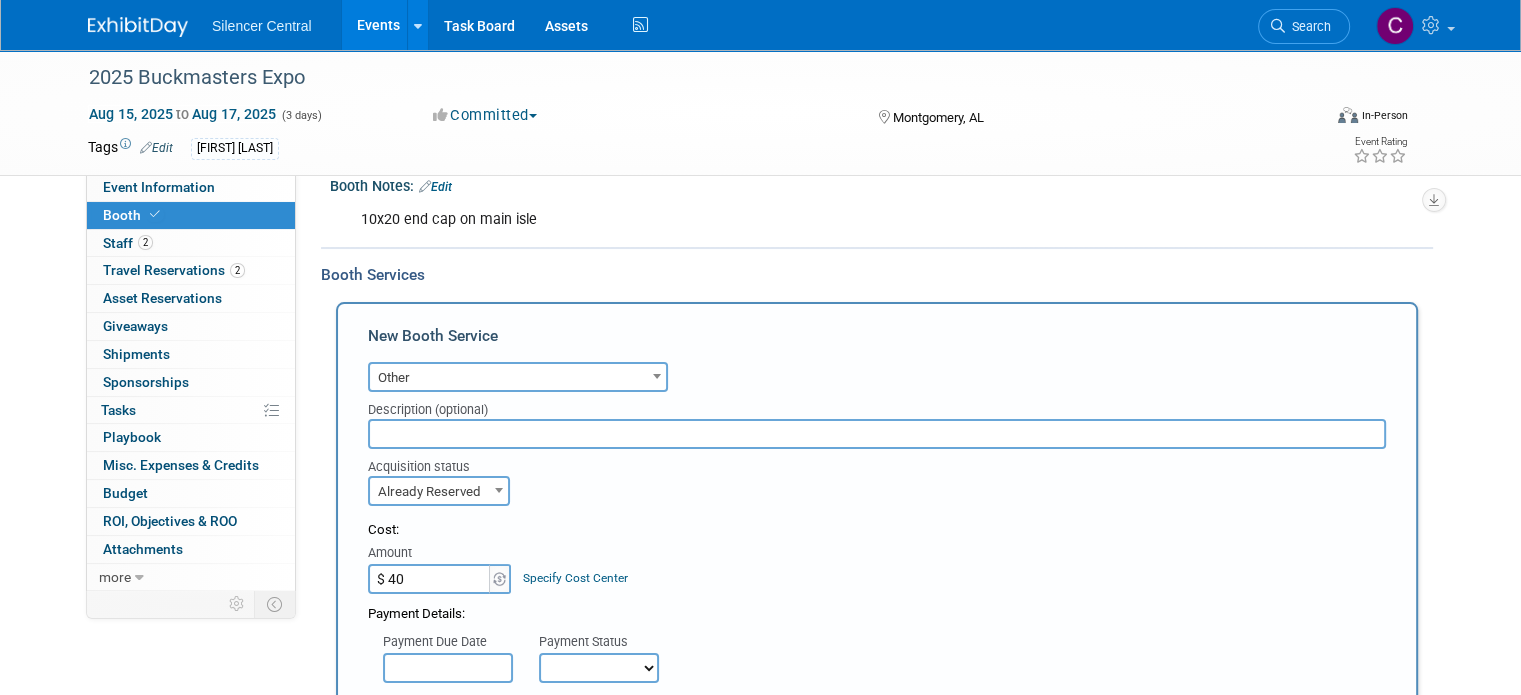 type on "$ 40.00" 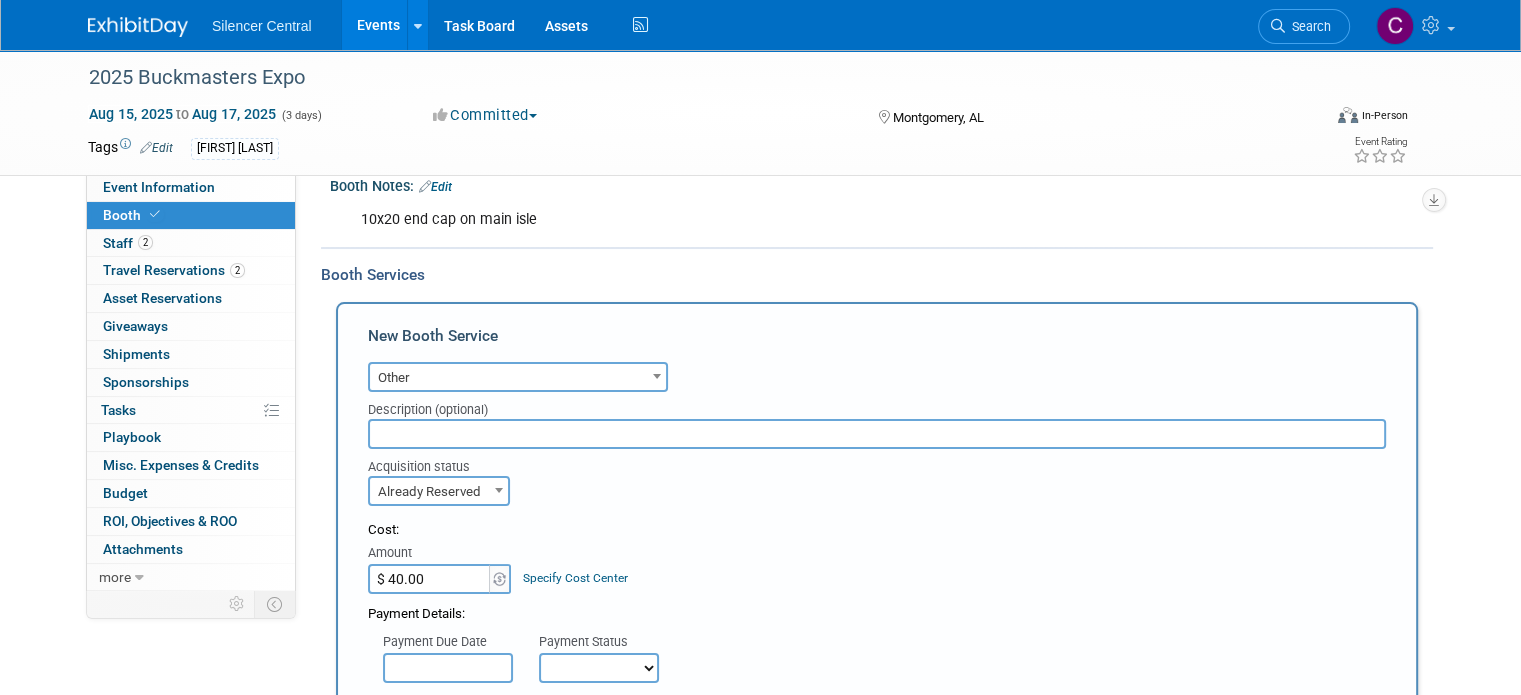 click at bounding box center (877, 434) 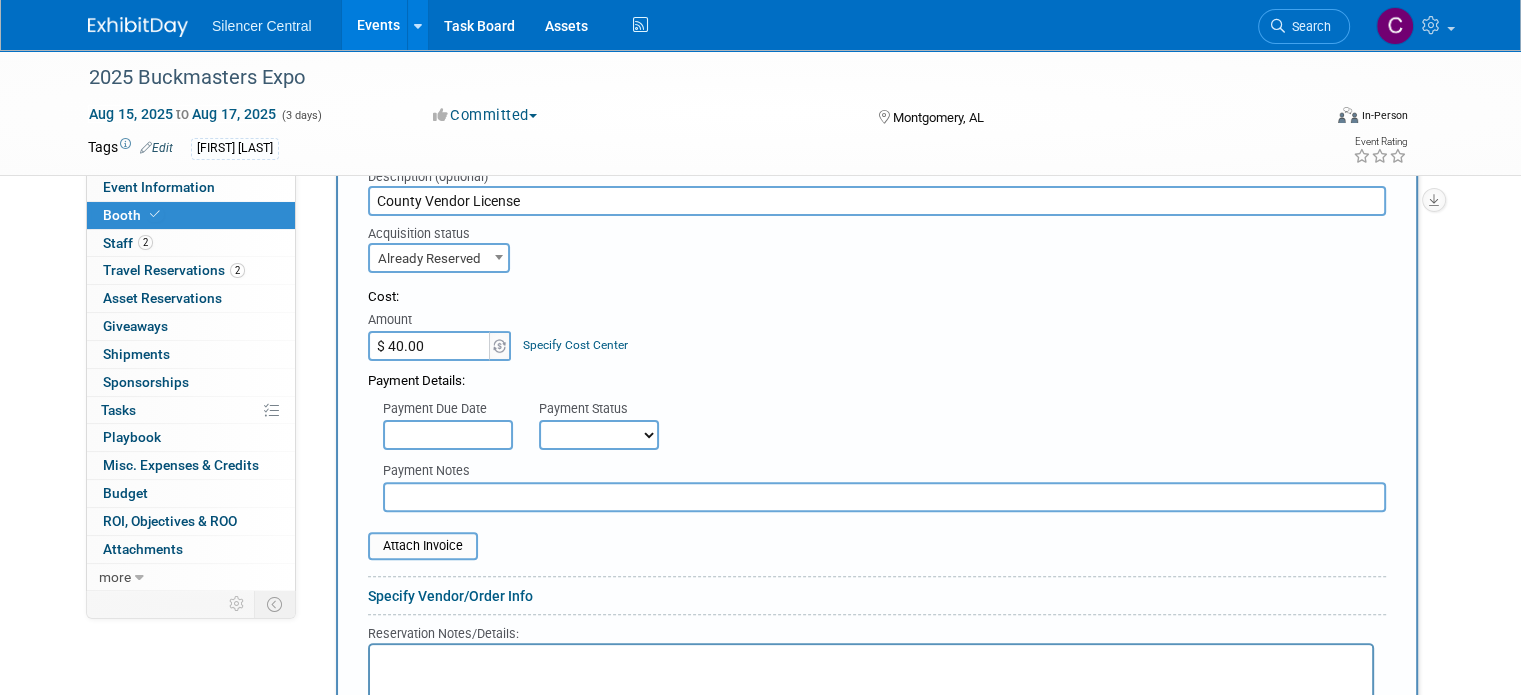 scroll, scrollTop: 839, scrollLeft: 0, axis: vertical 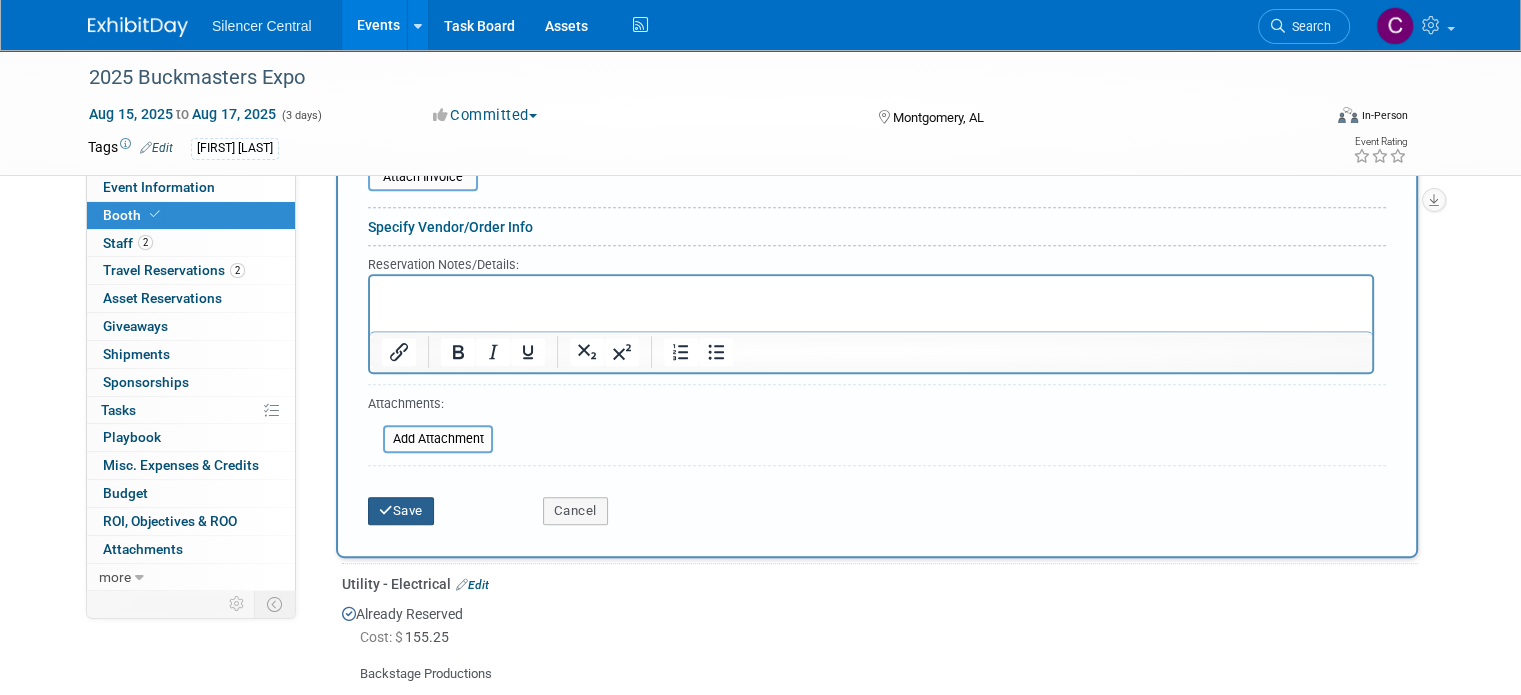 type on "County Vendor License" 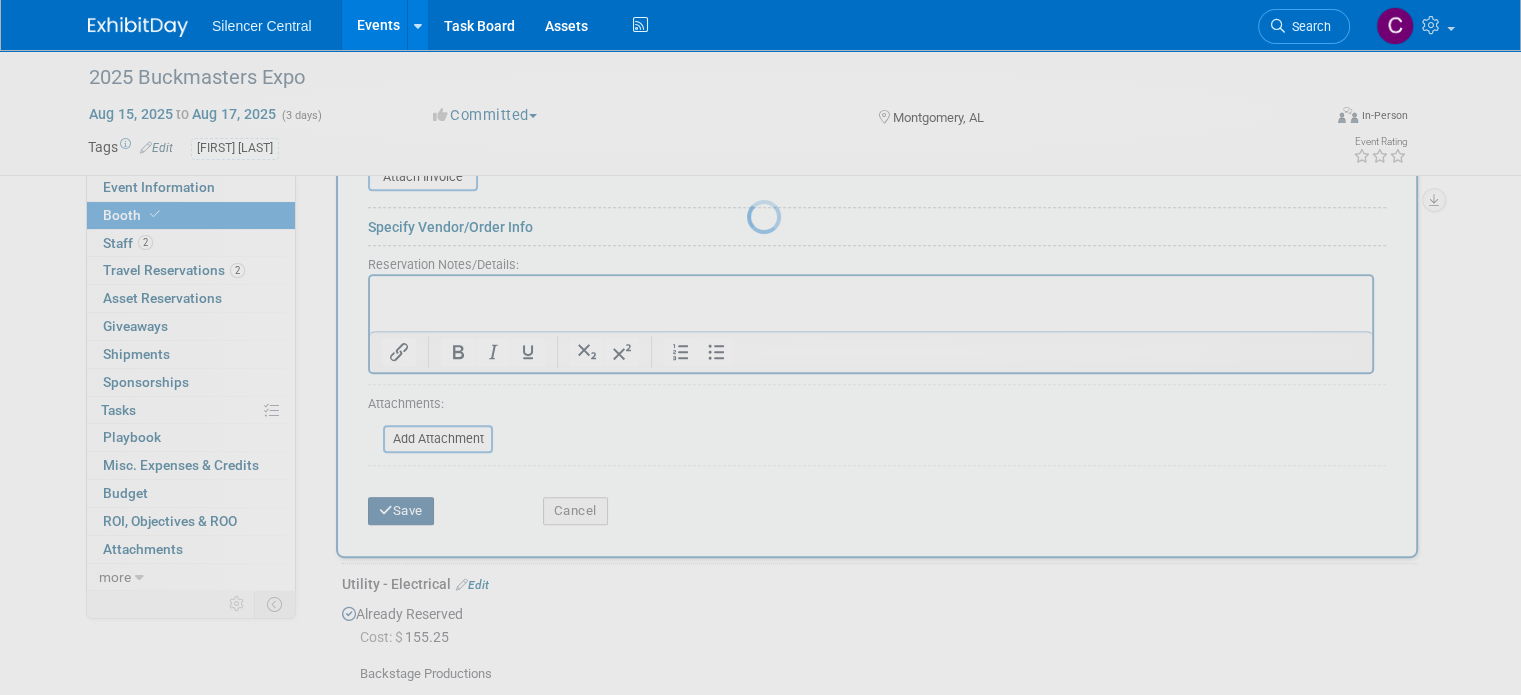 scroll, scrollTop: 374, scrollLeft: 0, axis: vertical 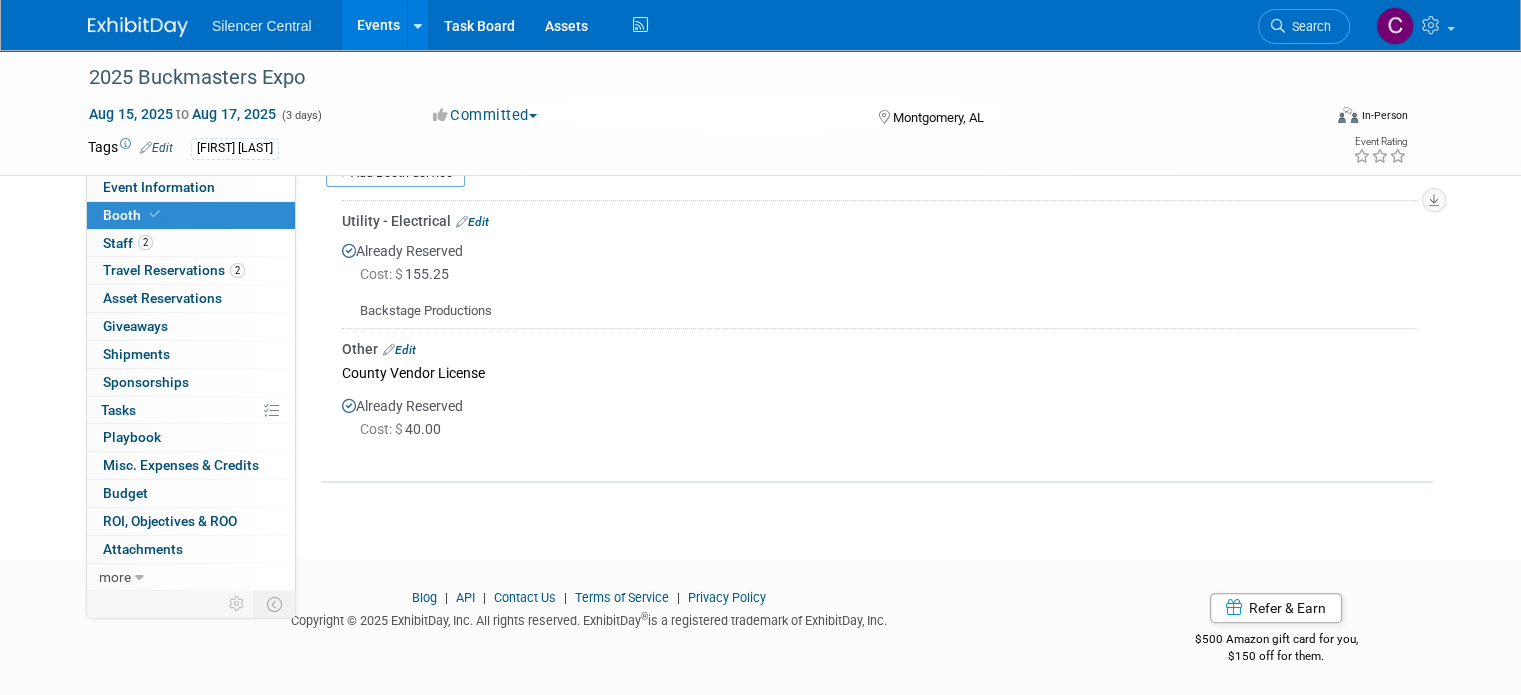 click at bounding box center [138, 27] 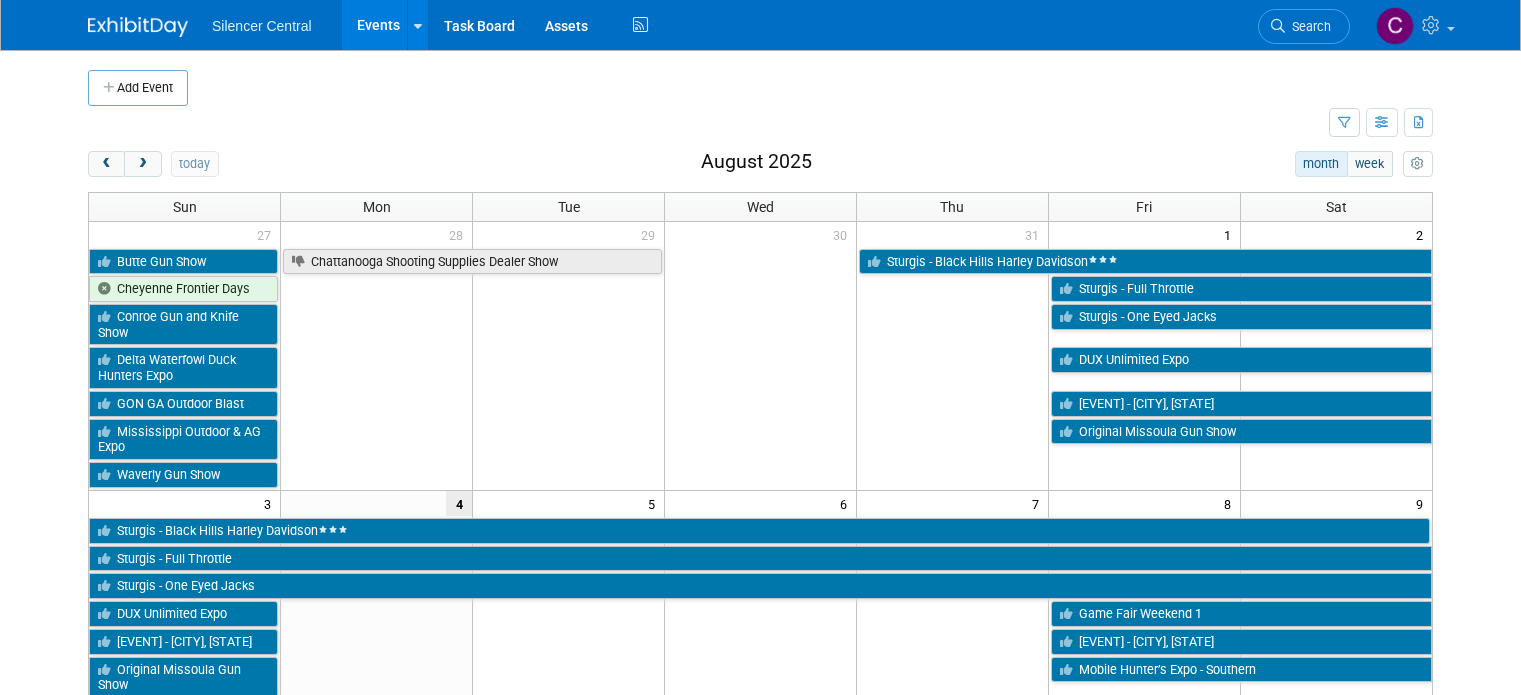 scroll, scrollTop: 212, scrollLeft: 0, axis: vertical 